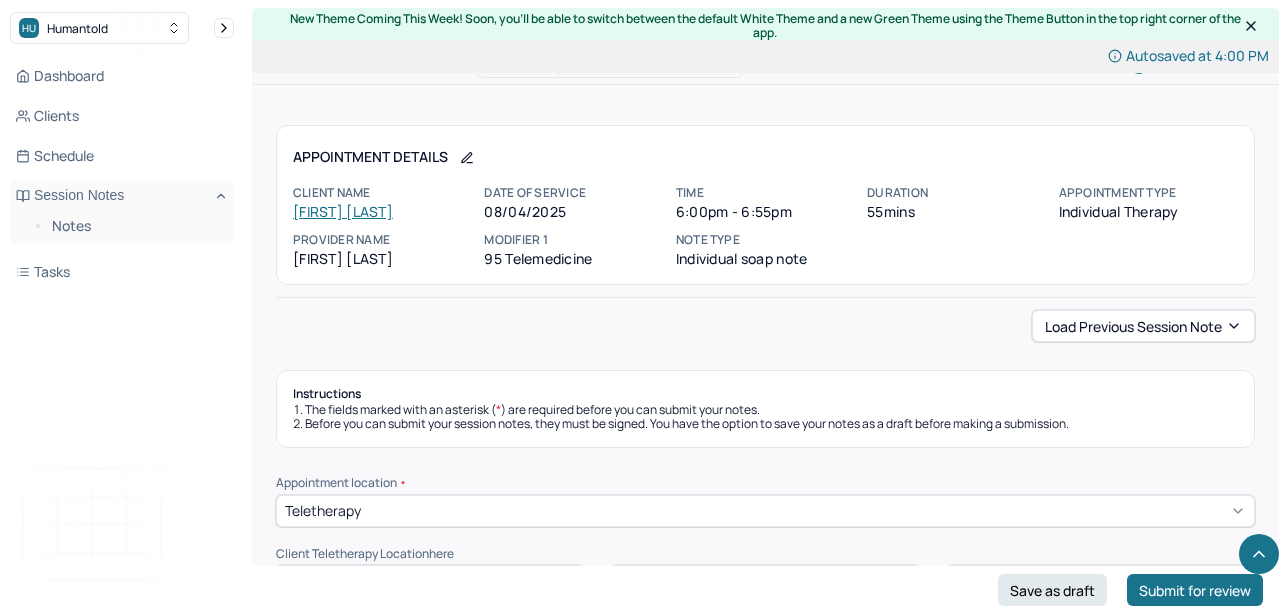 scroll, scrollTop: 684, scrollLeft: 0, axis: vertical 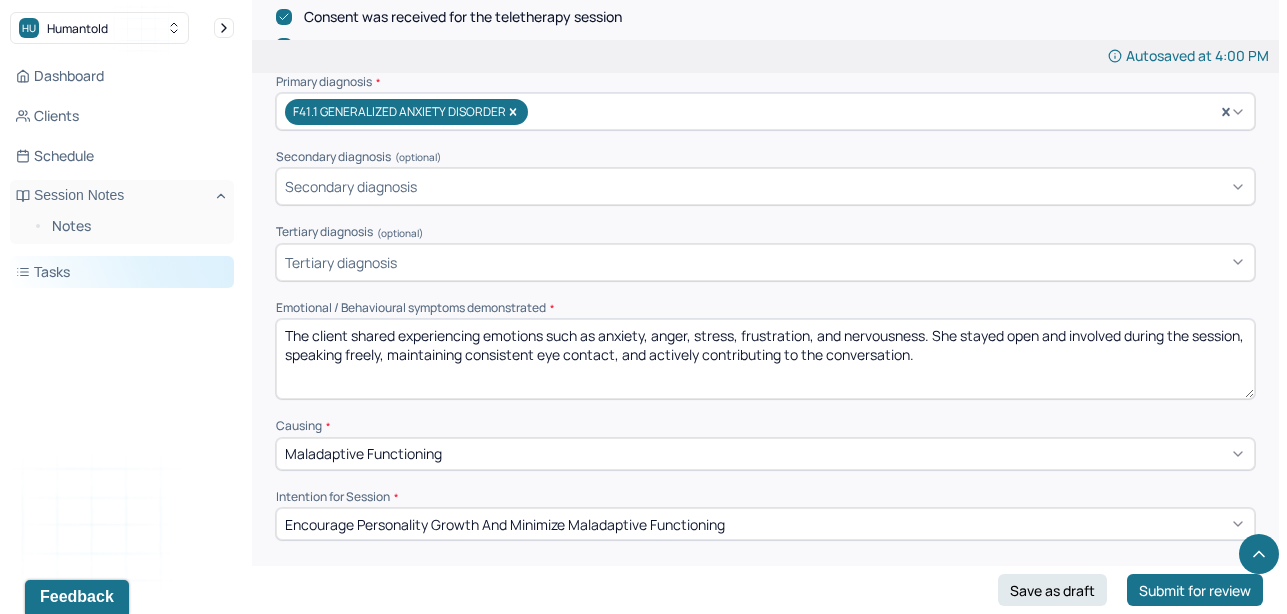 drag, startPoint x: 989, startPoint y: 352, endPoint x: 184, endPoint y: 256, distance: 810.70404 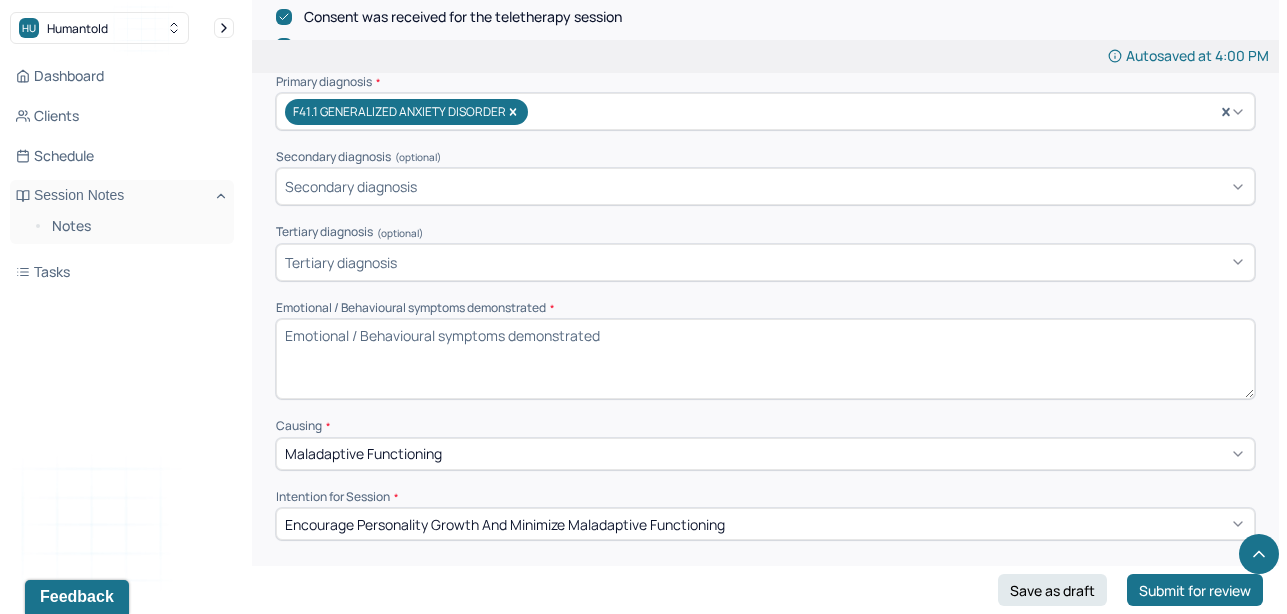 paste on "The client shared experiencing emotions such as anxiety, anger, stress, frustration, and nervousness. She remained open and involved throughout the session, speaking freely, maintaining consistent eye contact, and actively contributing to the conversation. Observable behavioral symptoms included fidgeting with her hands, a tense posture, and occasional shifts in vocal tone, all of which appeared to reflect internal agitation and emotional discomfort. Despite these symptoms, she remained engaged and receptive to the therapeutic process." 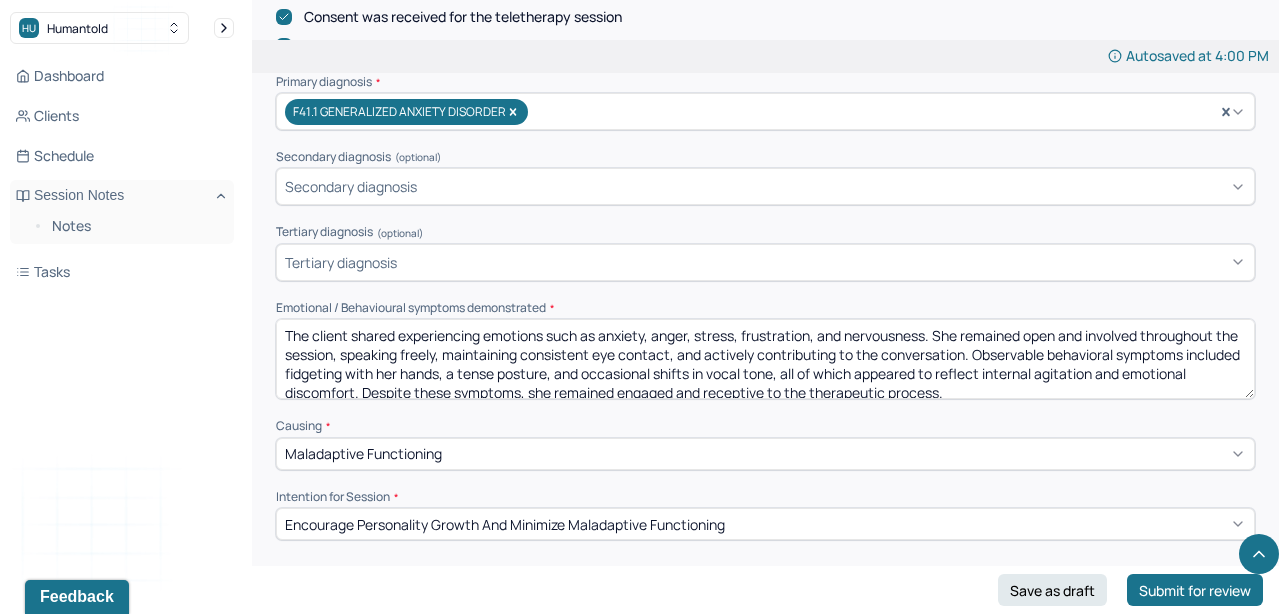 scroll, scrollTop: 3, scrollLeft: 0, axis: vertical 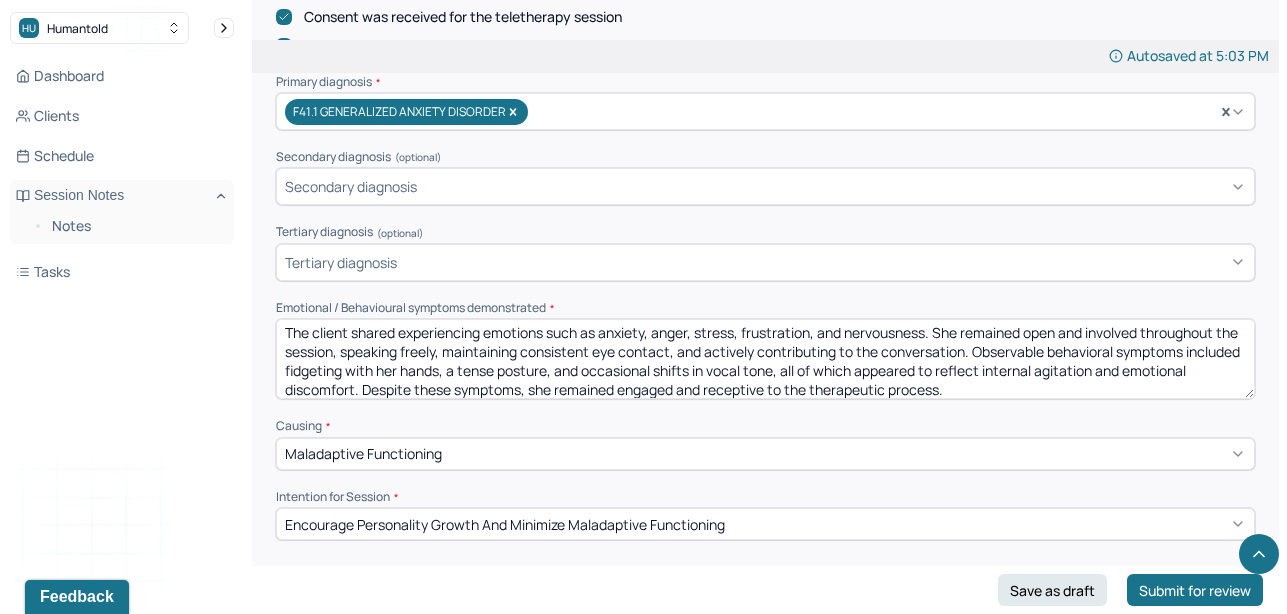 drag, startPoint x: 999, startPoint y: 346, endPoint x: 937, endPoint y: 326, distance: 65.14599 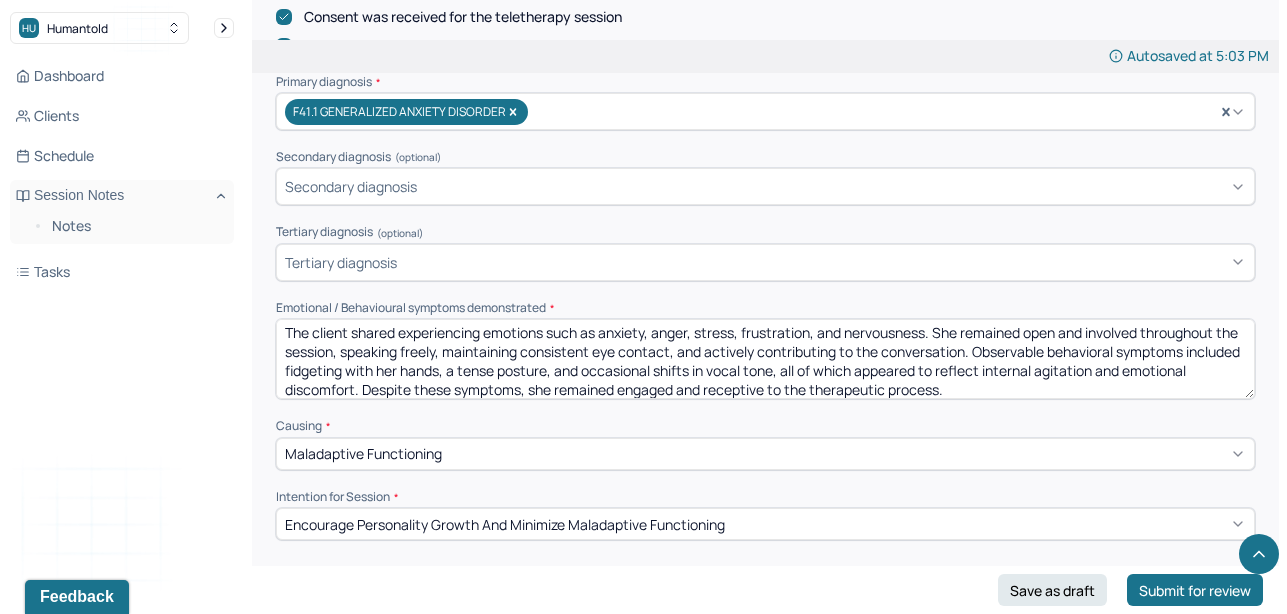 click on "The client shared experiencing emotions such as anxiety, anger, stress, frustration, and nervousness. She remained open and involved throughout the session, speaking freely, maintaining consistent eye contact, and actively contributing to the conversation. Observable behavioral symptoms included fidgeting with her hands, a tense posture, and occasional shifts in vocal tone, all of which appeared to reflect internal agitation and emotional discomfort. Despite these symptoms, she remained engaged and receptive to the therapeutic process." at bounding box center [765, 359] 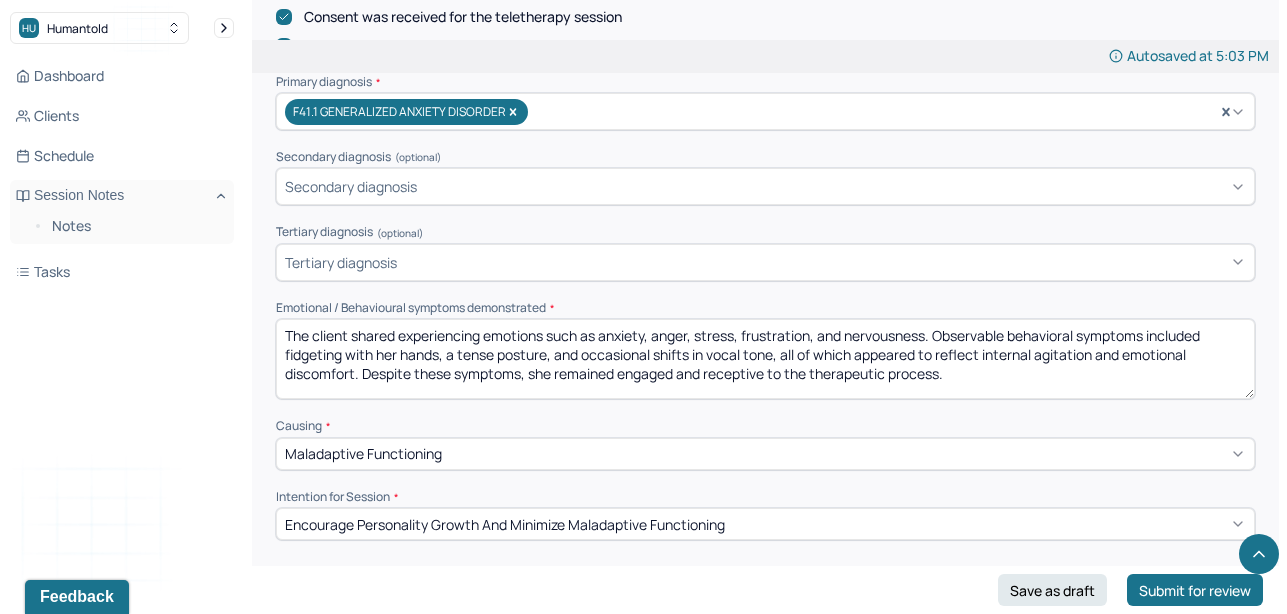 scroll, scrollTop: 0, scrollLeft: 0, axis: both 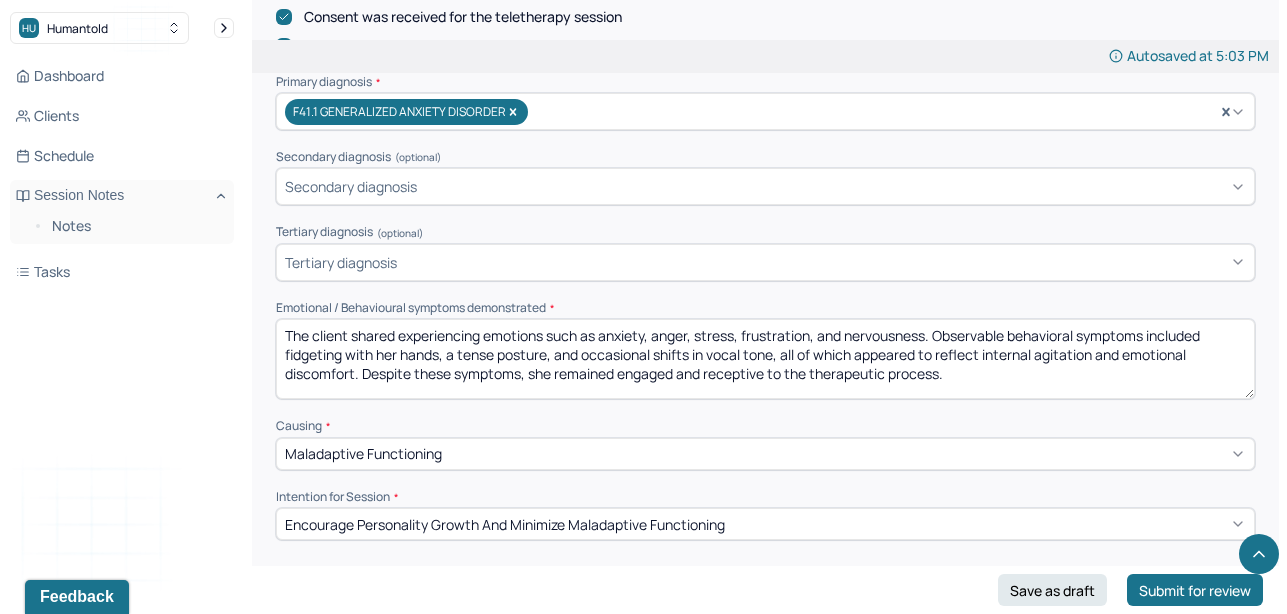 drag, startPoint x: 447, startPoint y: 354, endPoint x: 221, endPoint y: 348, distance: 226.07964 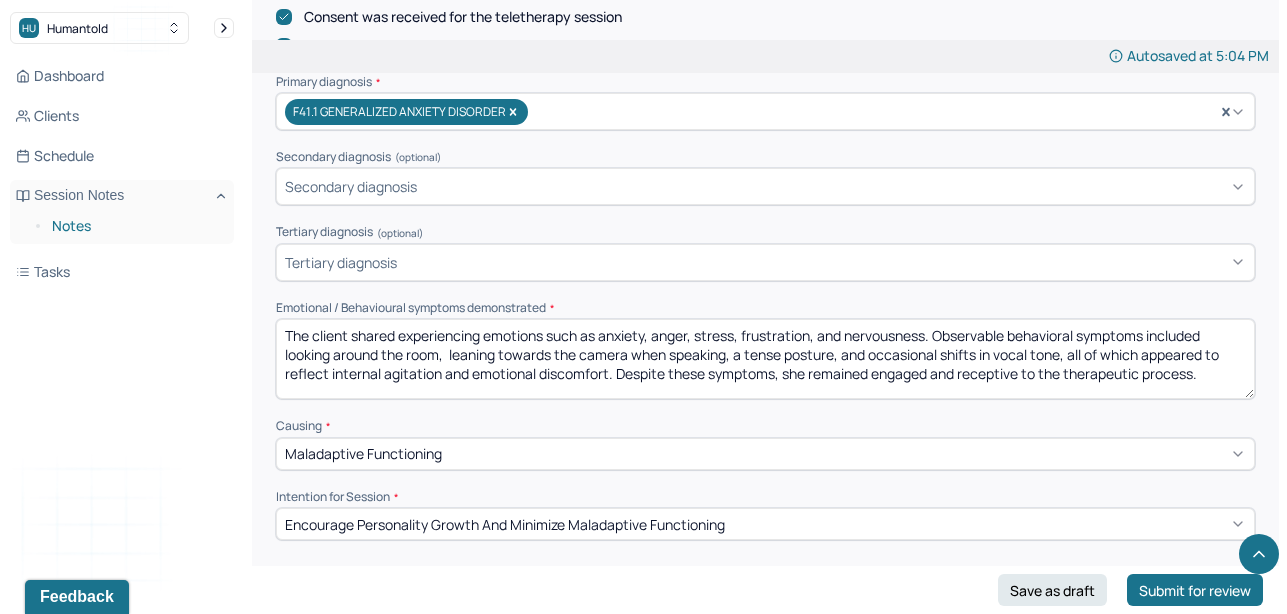 drag, startPoint x: 1203, startPoint y: 375, endPoint x: 200, endPoint y: 214, distance: 1015.83954 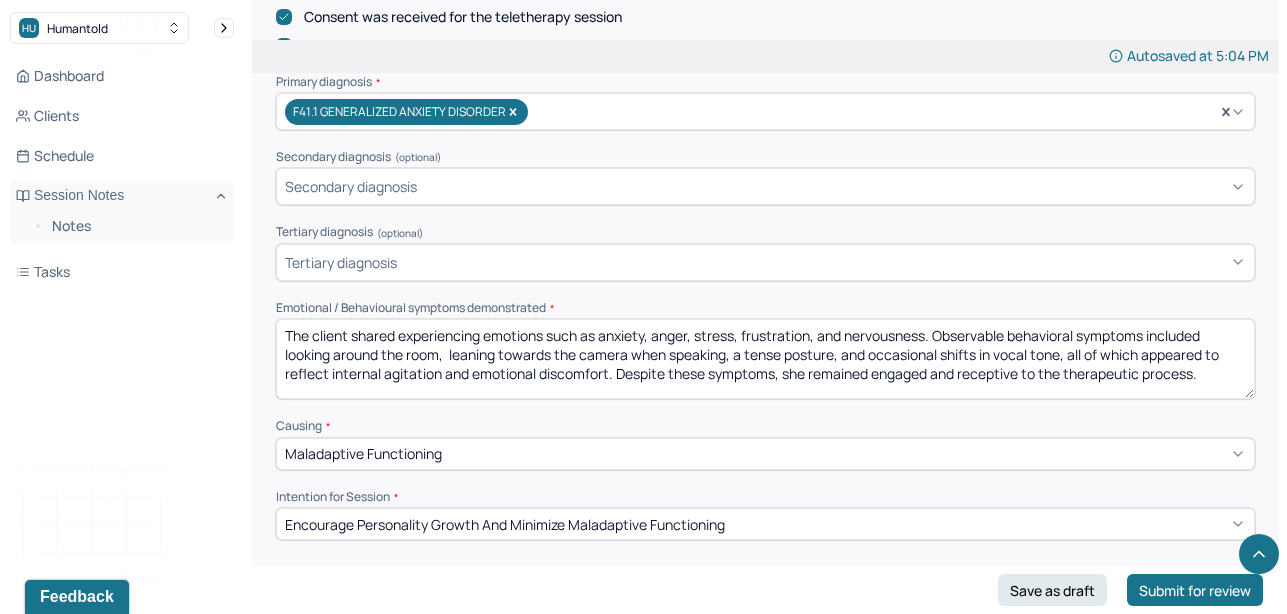 type on "The client shared experiencing emotions such as anxiety, anger, stress, frustration, and nervousness. Observable behavioral symptoms included looking around the room,  leaning towards the camera when speaking, a tense posture, and occasional shifts in vocal tone, all of which appeared to reflect internal agitation and emotional discomfort. Despite these symptoms, she remained engaged and receptive to the therapeutic process." 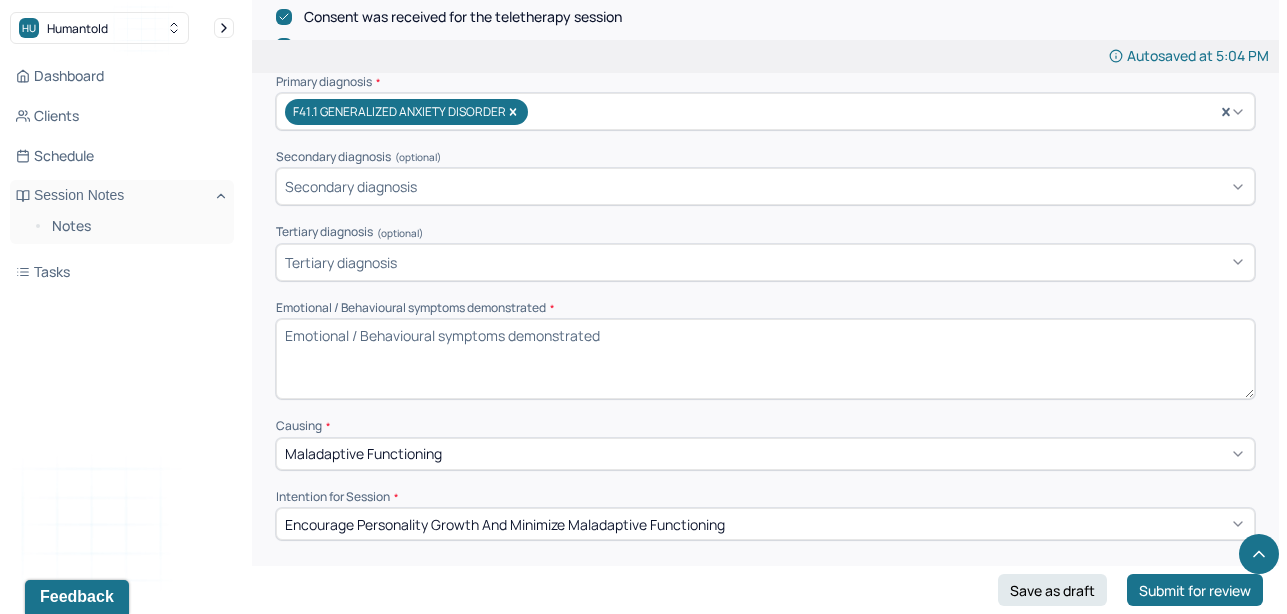 paste on "The client reported experiencing emotions such as anxiety, anger, stress, frustration, and nervousness. Observable behavioral symptoms included scanning the room, leaning toward the camera while speaking, maintaining a tense posture, and occasional changes in vocal tone—each suggesting underlying agitation and emotional discomfort. Despite these symptoms, she remained engaged, communicative, and receptive to the therapeutic process." 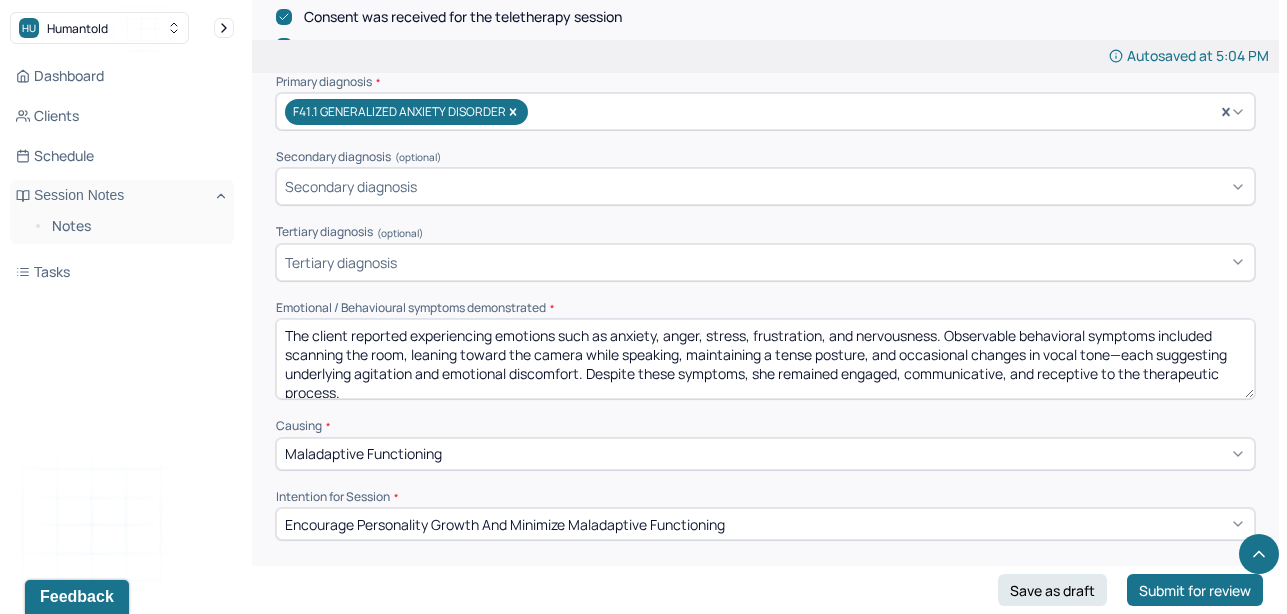 scroll, scrollTop: 3, scrollLeft: 0, axis: vertical 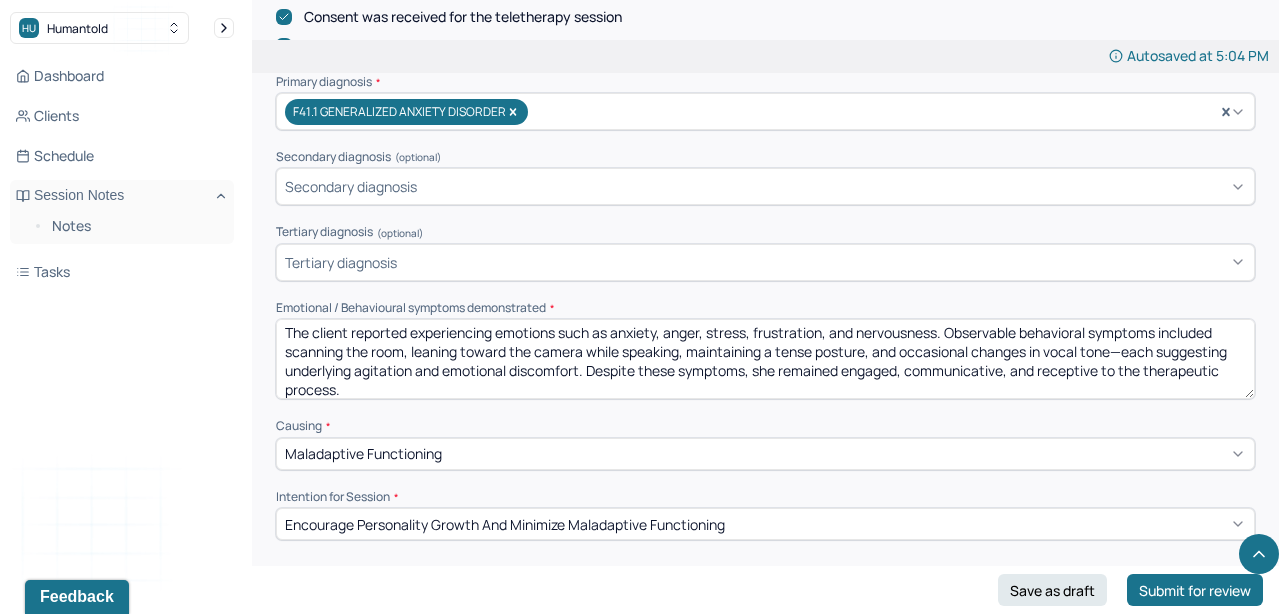 drag, startPoint x: 762, startPoint y: 367, endPoint x: 591, endPoint y: 369, distance: 171.01169 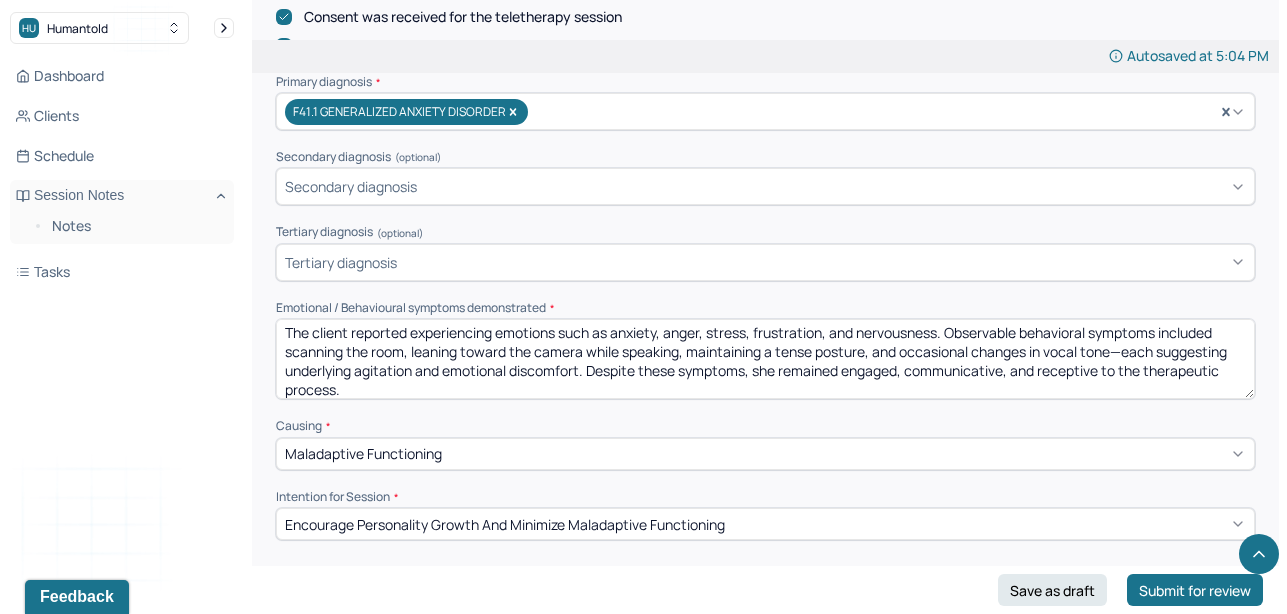 click on "The client reported experiencing emotions such as anxiety, anger, stress, frustration, and nervousness. Observable behavioral symptoms included scanning the room, leaning toward the camera while speaking, maintaining a tense posture, and occasional changes in vocal tone—each suggesting underlying agitation and emotional discomfort. Despite these symptoms, she remained engaged, communicative, and receptive to the therapeutic process." at bounding box center [765, 359] 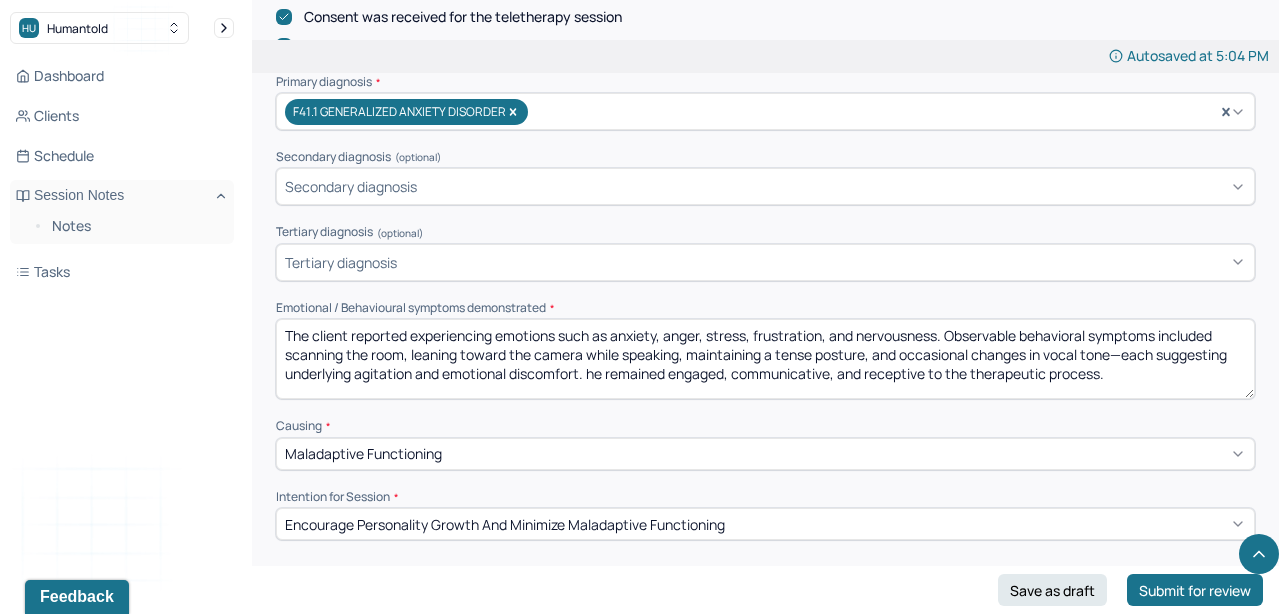 scroll, scrollTop: 0, scrollLeft: 0, axis: both 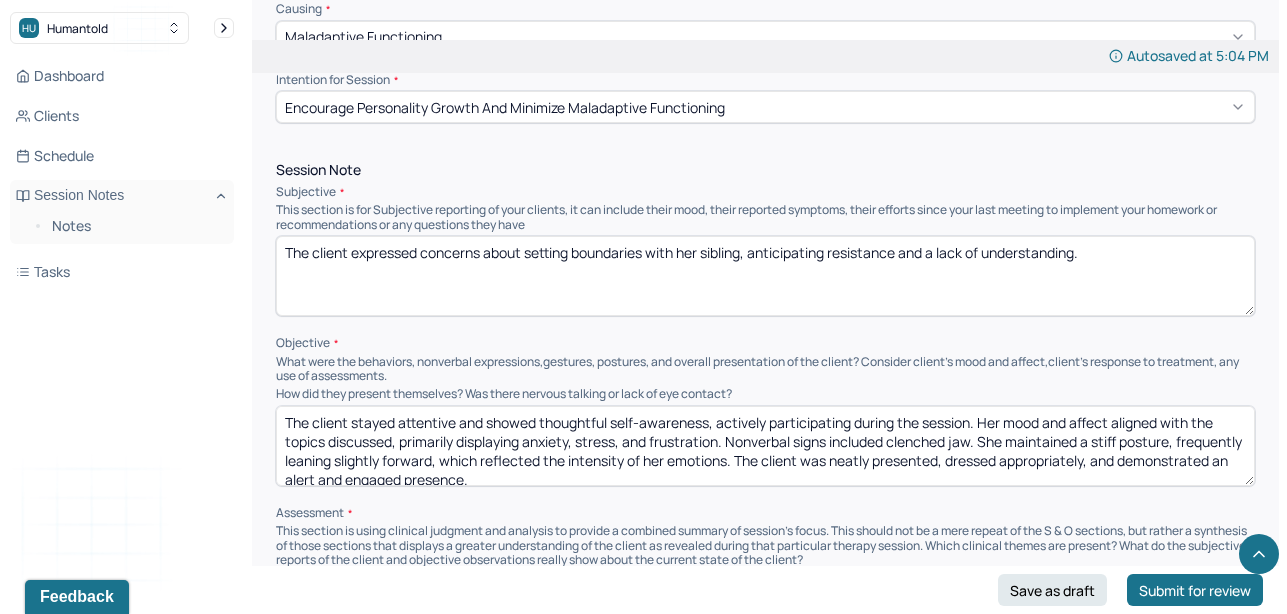 type on "The client reported experiencing emotions such as anxiety, anger, stress, frustration, and nervousness. Observable behavioral symptoms included scanning the room, leaning toward the camera while speaking, maintaining a tense posture, and occasional changes in vocal tone—each suggesting underlying agitation and emotional discomfort. She remained engaged, communicative, and receptive to the therapeutic process." 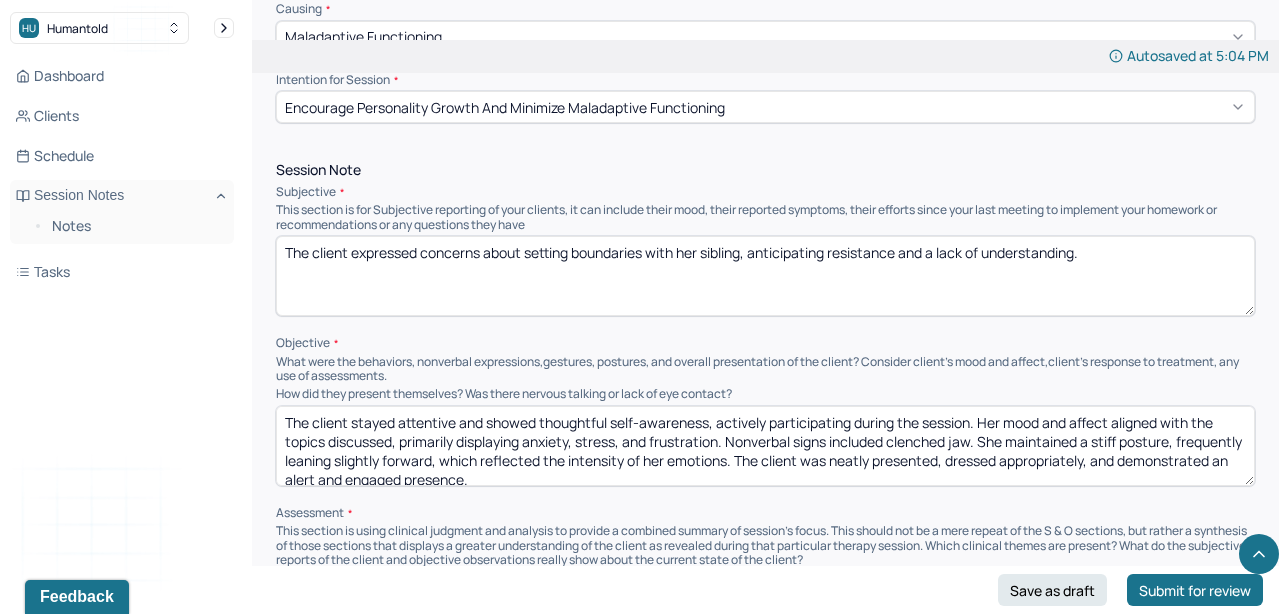 drag, startPoint x: 1123, startPoint y: 245, endPoint x: 348, endPoint y: 246, distance: 775.0007 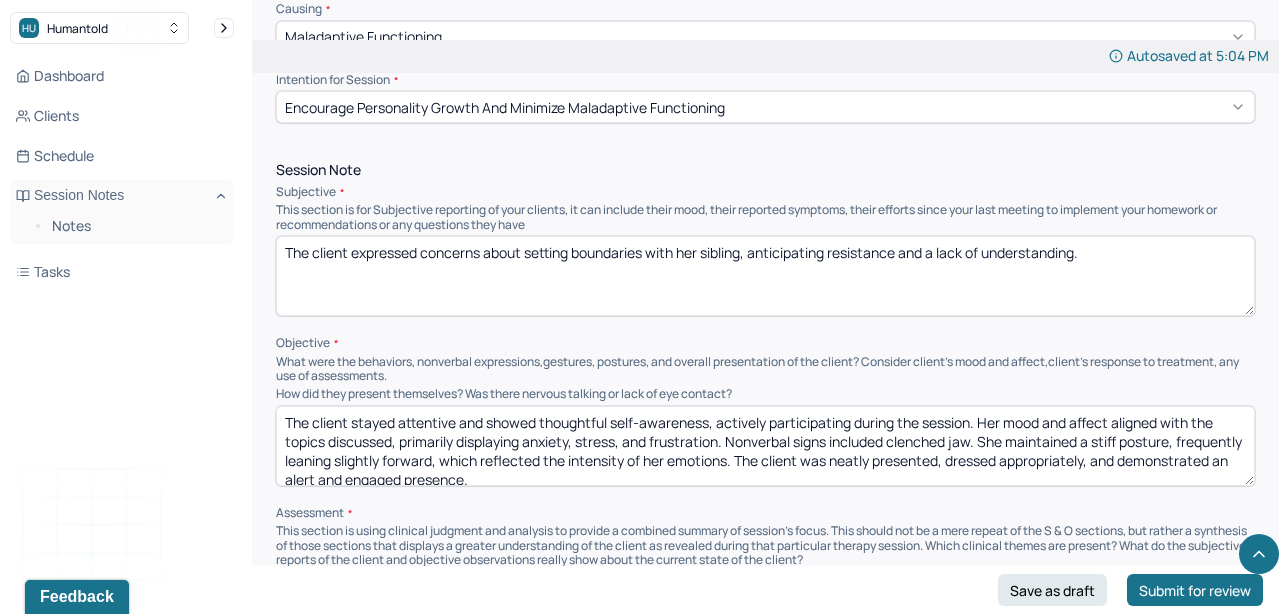 click on "The client expressed concerns about setting boundaries with her sibling, anticipating resistance and a lack of understanding." at bounding box center [765, 276] 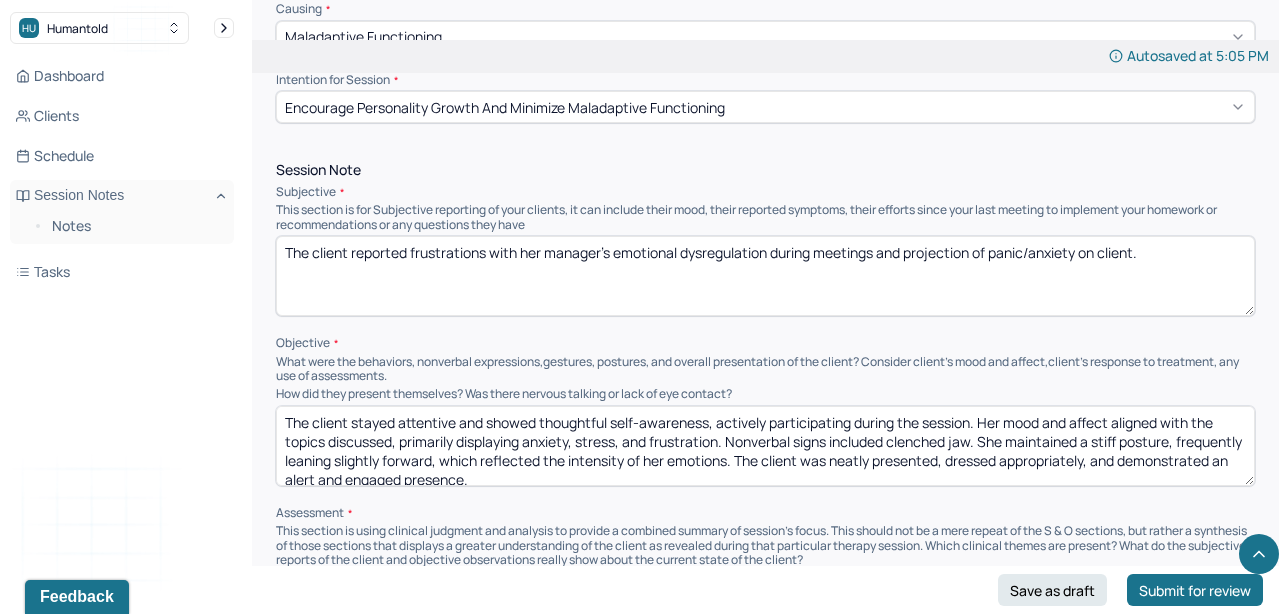 drag, startPoint x: 1193, startPoint y: 243, endPoint x: 261, endPoint y: 229, distance: 932.10516 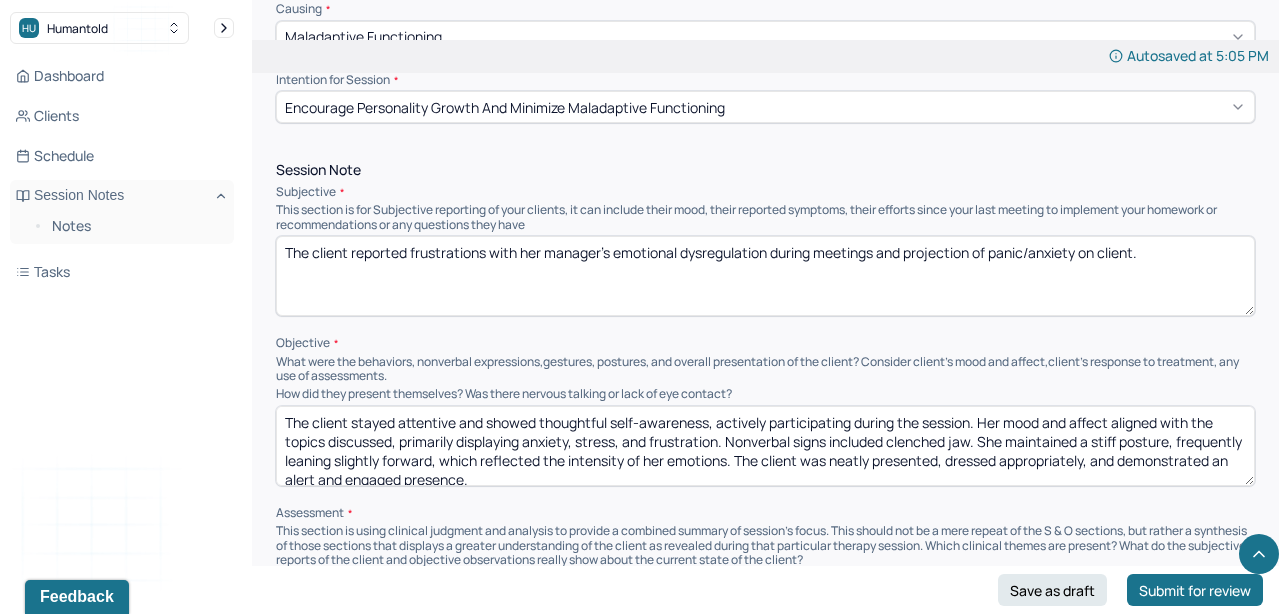 type on "The client reported frustrations with her manager's emotional dysregulation during meetings and projection of panic/anxiety on client." 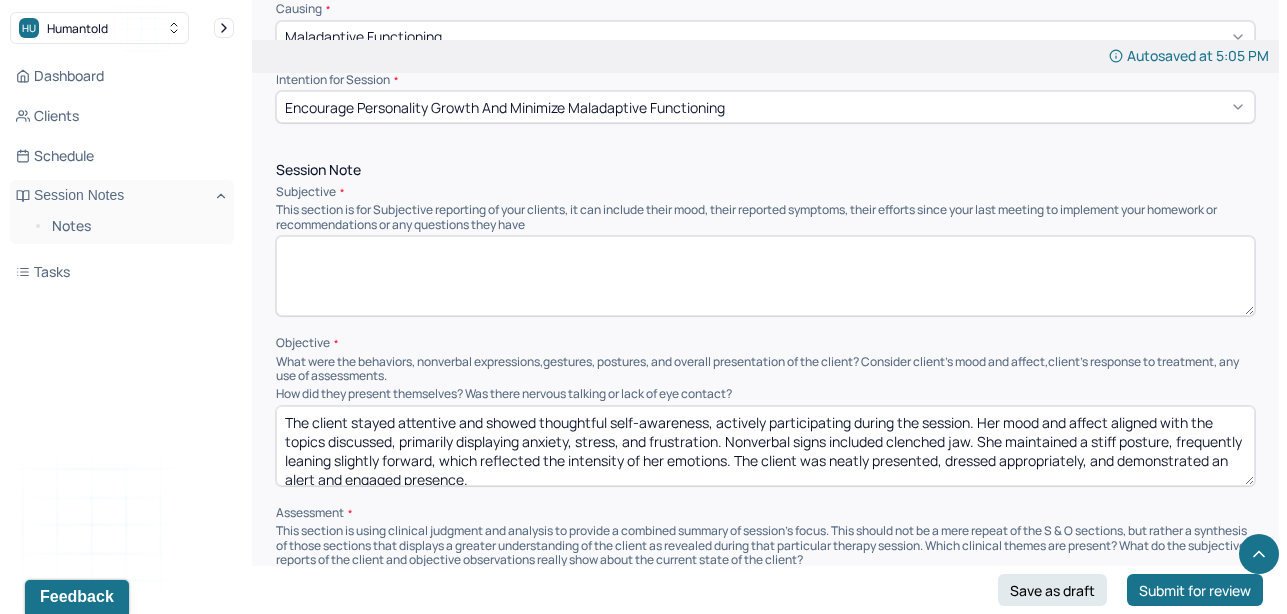 paste on "The client reported feeling frustrated by her manager’s emotional dysregulation during meetings, including instances where the manager projected panic and anxiety onto her." 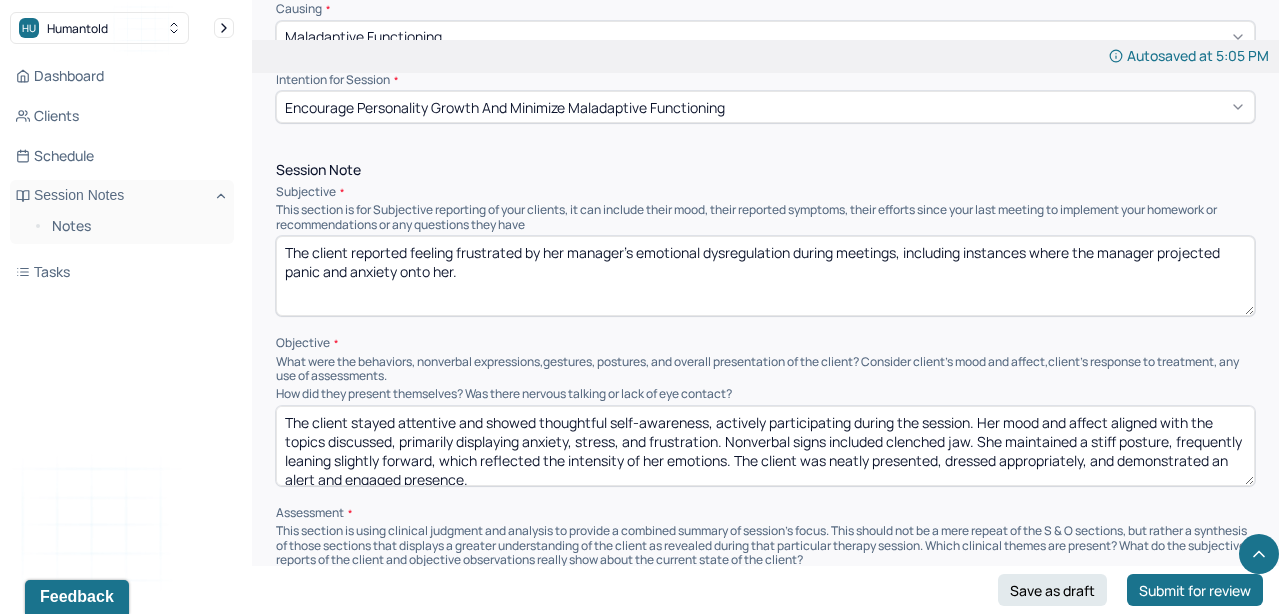 scroll, scrollTop: 0, scrollLeft: 0, axis: both 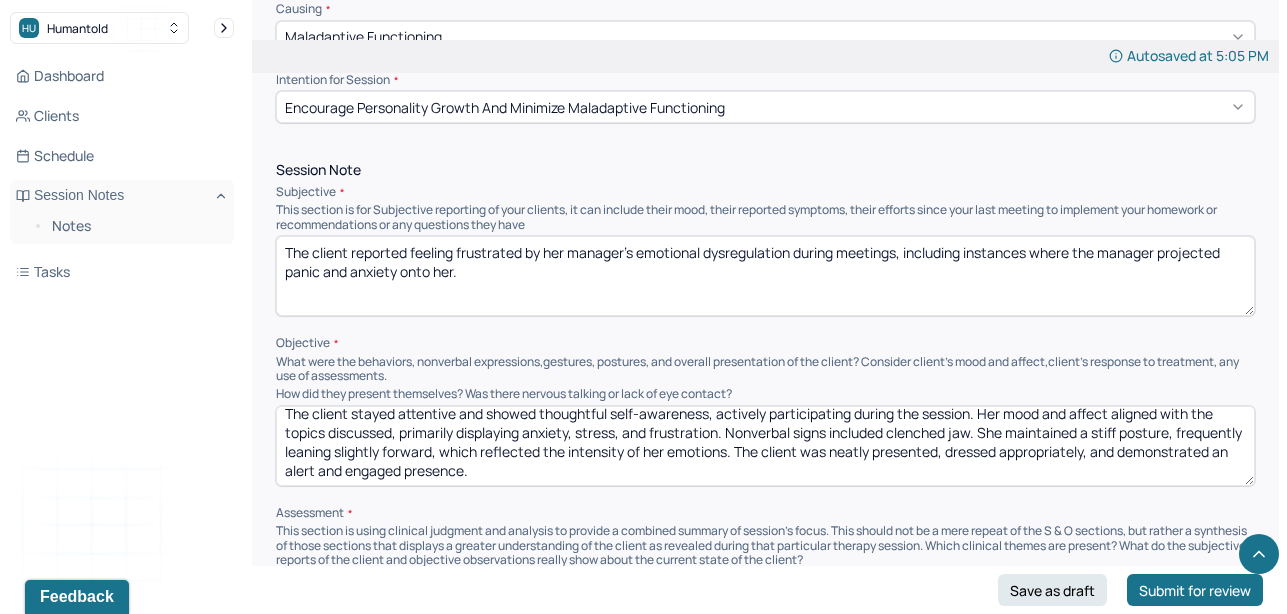 type on "The client reported feeling frustrated by her manager’s emotional dysregulation during meetings, including instances where the manager projected panic and anxiety onto her." 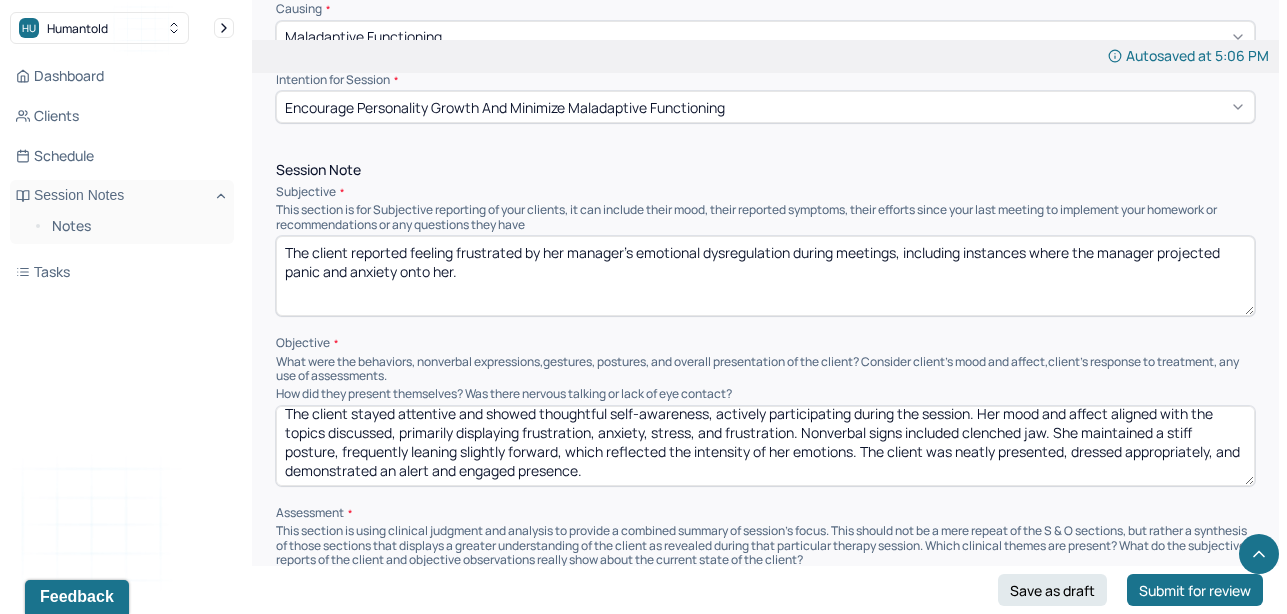 drag, startPoint x: 697, startPoint y: 432, endPoint x: 799, endPoint y: 427, distance: 102.122475 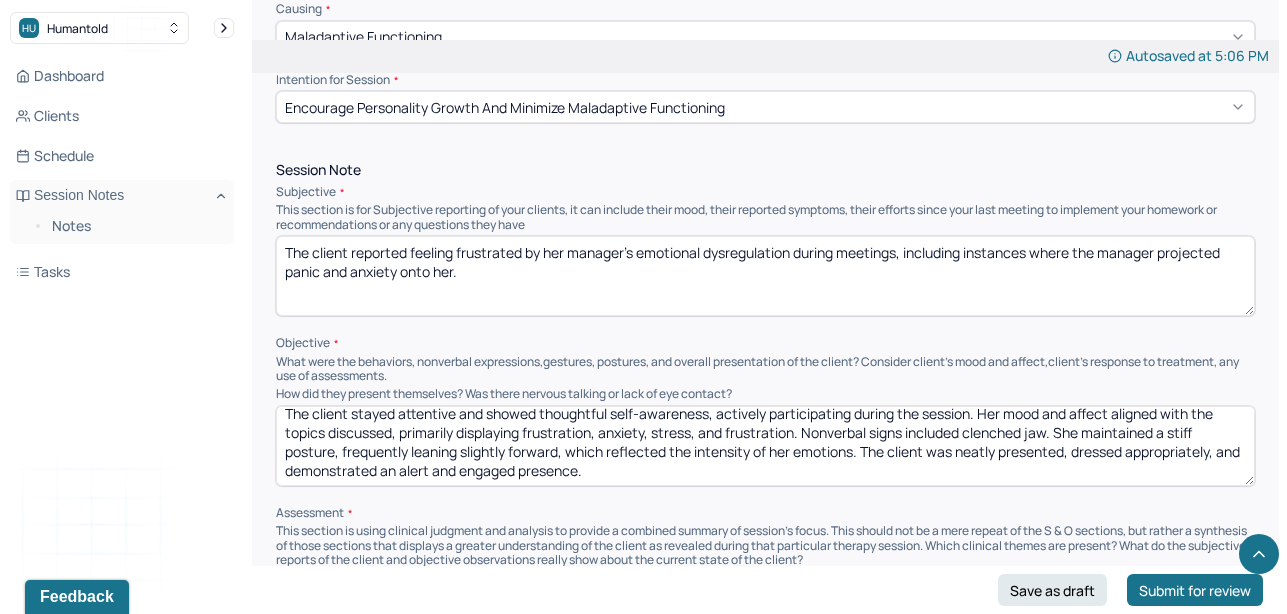click on "The client stayed attentive and showed thoughtful self-awareness, actively participating during the session. Her mood and affect aligned with the topics discussed, primarily displaying frustration, anxiety, stress, and frustration. Nonverbal signs included clenched jaw. She maintained a stiff posture, frequently leaning slightly forward, which reflected the intensity of her emotions. The client was neatly presented, dressed appropriately, and demonstrated an alert and engaged presence." at bounding box center (765, 446) 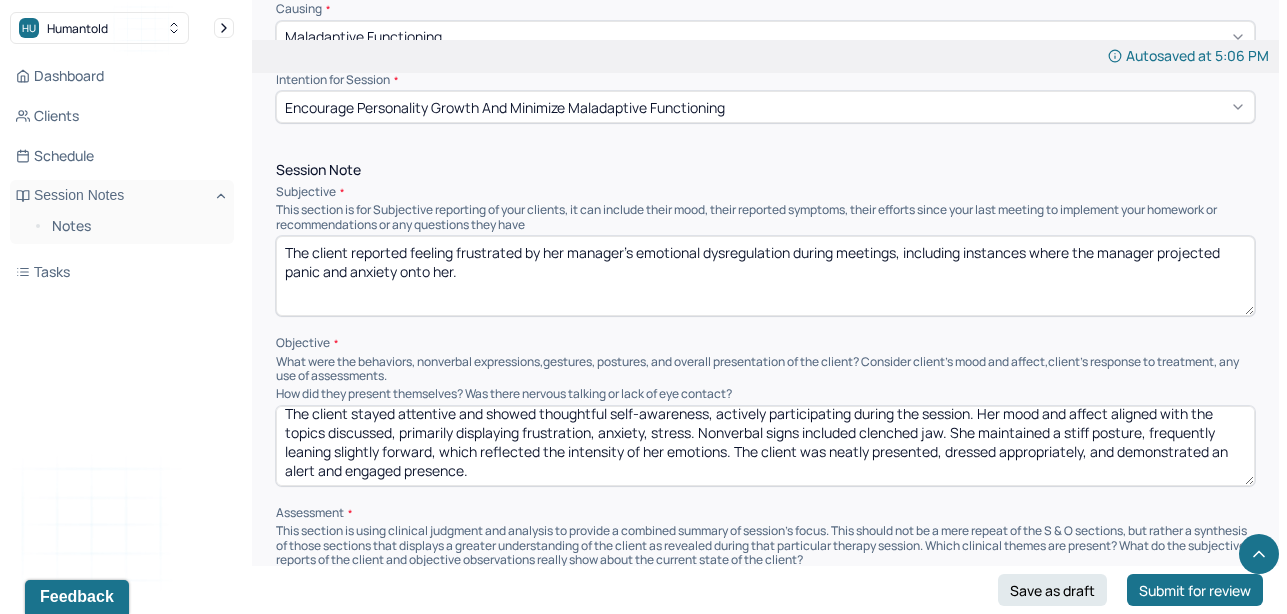 click on "The client stayed attentive and showed thoughtful self-awareness, actively participating during the session. Her mood and affect aligned with the topics discussed, primarily displaying frustration, anxiety, stress, and frustration. Nonverbal signs included clenched jaw. She maintained a stiff posture, frequently leaning slightly forward, which reflected the intensity of her emotions. The client was neatly presented, dressed appropriately, and demonstrated an alert and engaged presence." at bounding box center [765, 446] 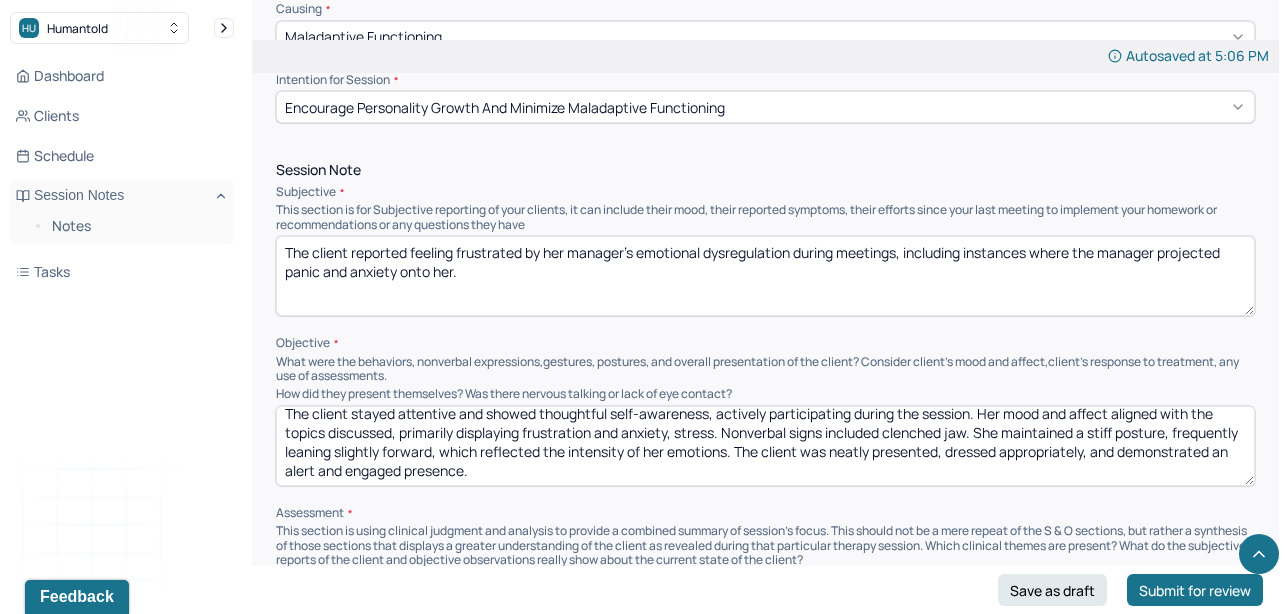 drag, startPoint x: 719, startPoint y: 429, endPoint x: 675, endPoint y: 427, distance: 44.04543 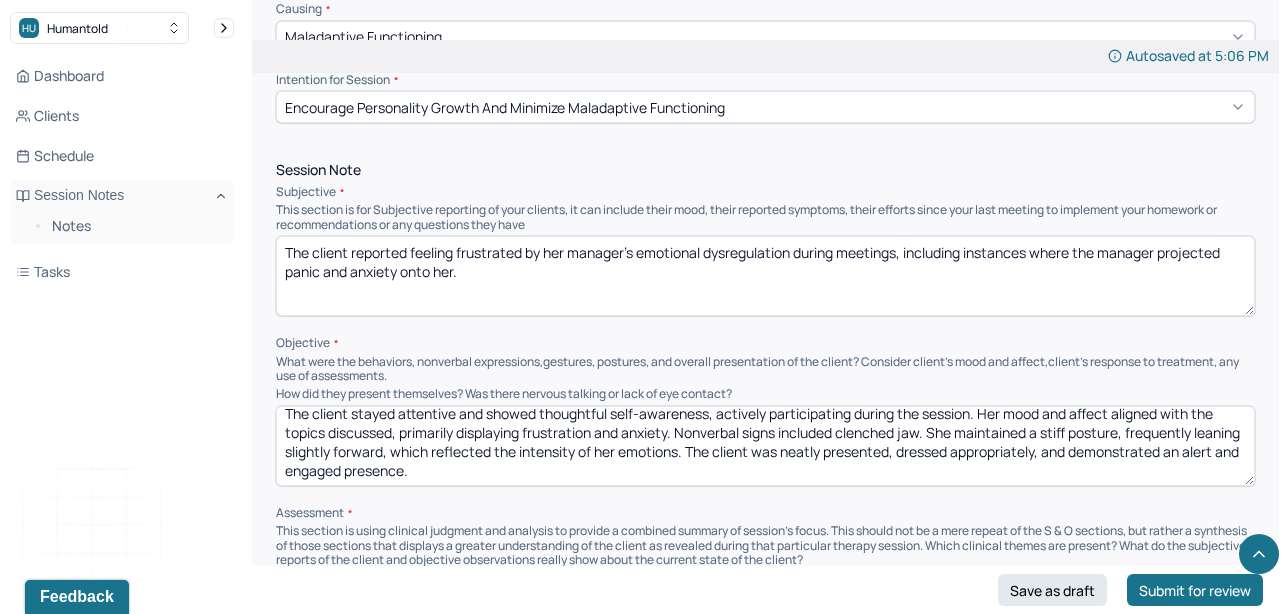 click on "The client stayed attentive and showed thoughtful self-awareness, actively participating during the session. Her mood and affect aligned with the topics discussed, primarily displaying frustration and anxiety. Nonverbal signs included clenched jaw. She maintained a stiff posture, frequently leaning slightly forward, which reflected the intensity of her emotions. The client was neatly presented, dressed appropriately, and demonstrated an alert and engaged presence." at bounding box center (765, 446) 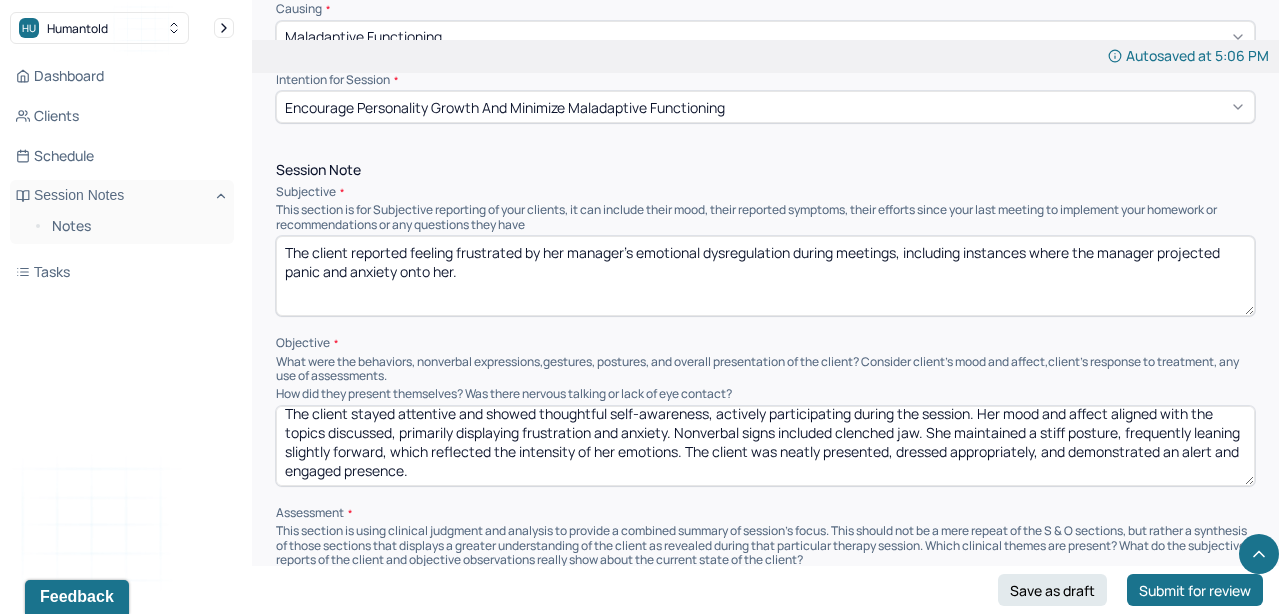 drag, startPoint x: 1045, startPoint y: 428, endPoint x: 923, endPoint y: 427, distance: 122.0041 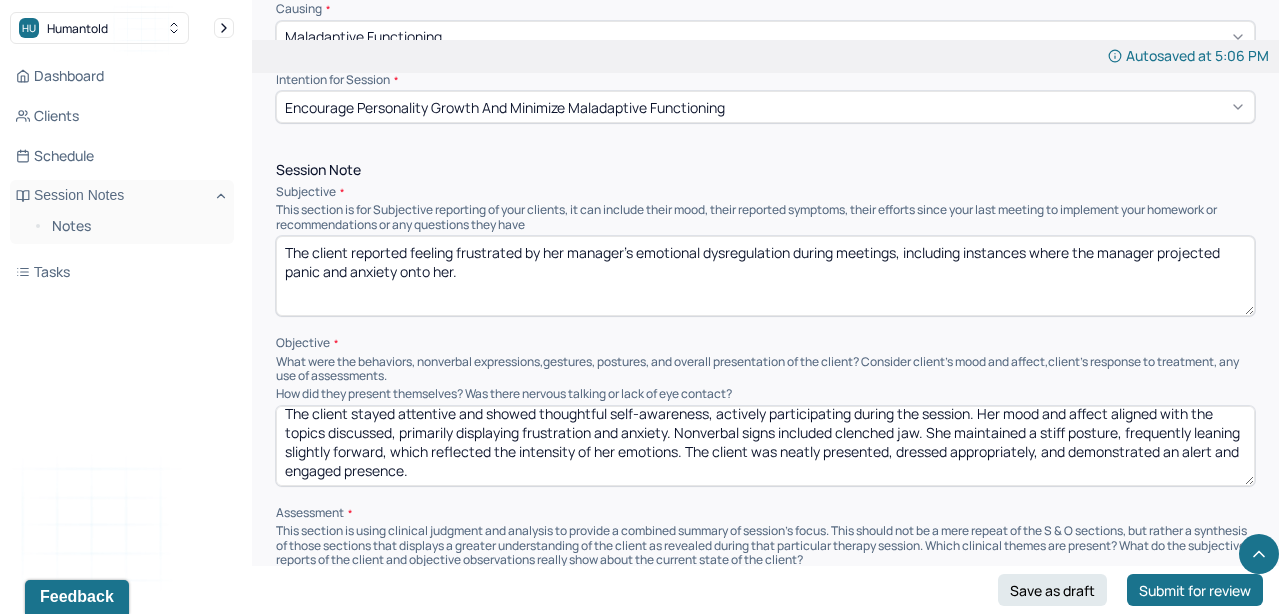 click on "The client stayed attentive and showed thoughtful self-awareness, actively participating during the session. Her mood and affect aligned with the topics discussed, primarily displaying frustration and anxiety. Nonverbal signs included clenched jaw. She maintained a stiff posture, frequently leaning slightly forward, which reflected the intensity of her emotions. The client was neatly presented, dressed appropriately, and demonstrated an alert and engaged presence." at bounding box center [765, 446] 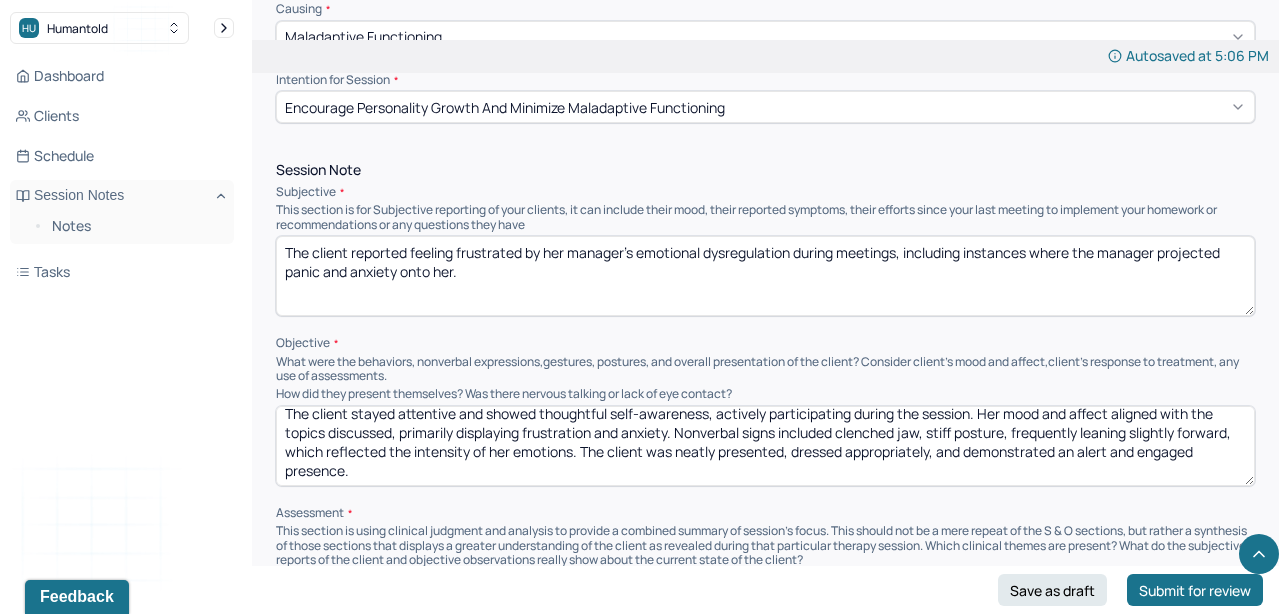 click on "The client stayed attentive and showed thoughtful self-awareness, actively participating during the session. Her mood and affect aligned with the topics discussed, primarily displaying frustration and anxiety. Nonverbal signs included clenched jaw, stiff posture, frequently leaning slightly forward, which reflected the intensity of her emotions. The client was neatly presented, dressed appropriately, and demonstrated an alert and engaged presence." at bounding box center [765, 446] 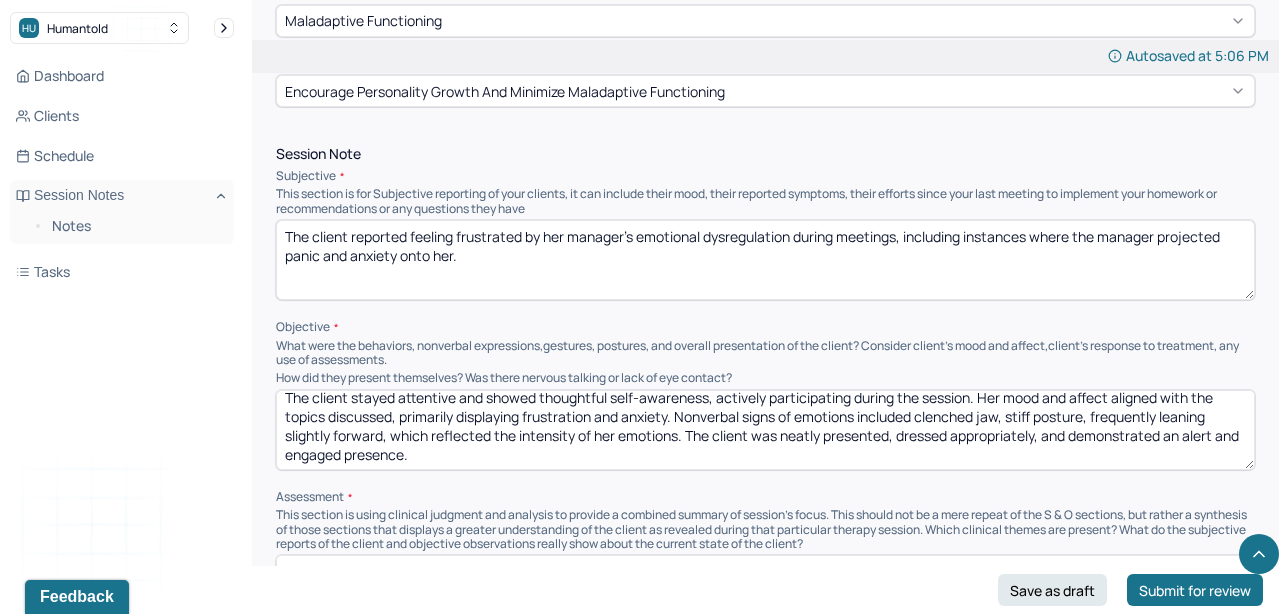 scroll, scrollTop: 1116, scrollLeft: 0, axis: vertical 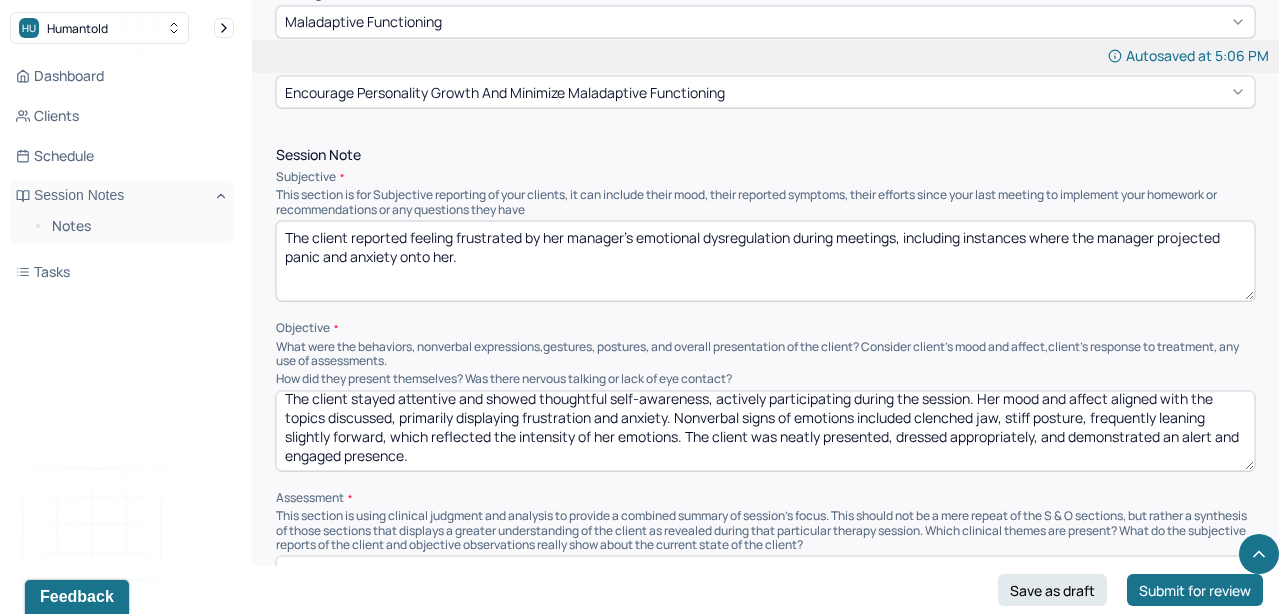 drag, startPoint x: 681, startPoint y: 432, endPoint x: 389, endPoint y: 430, distance: 292.00684 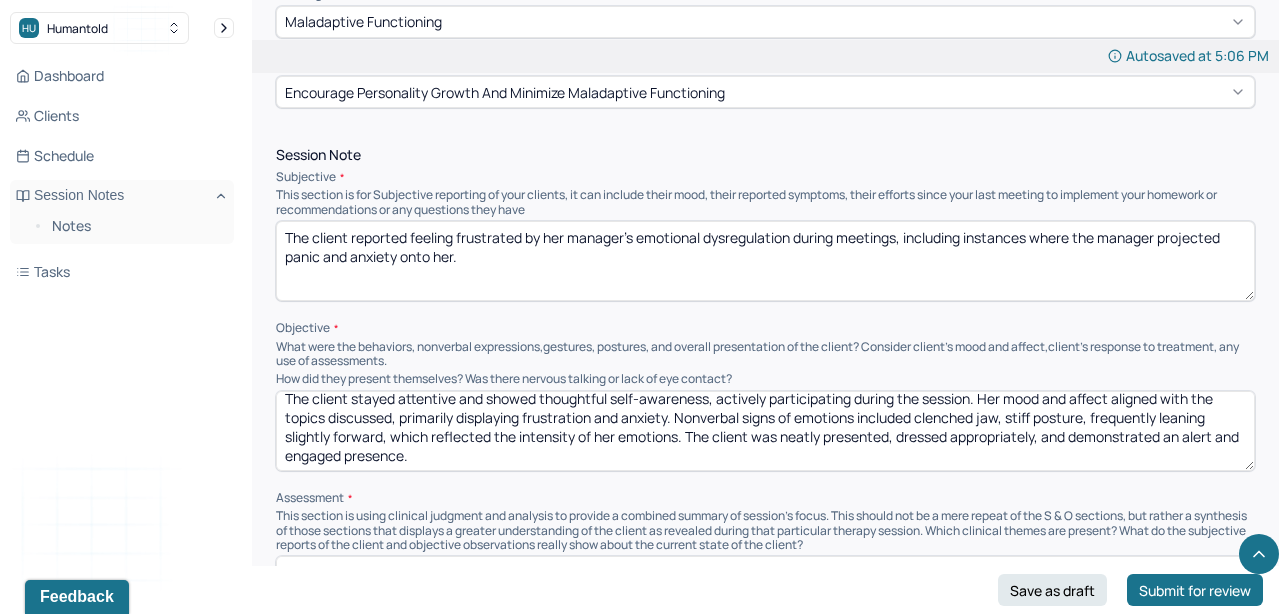 click on "The client stayed attentive and showed thoughtful self-awareness, actively participating during the session. Her mood and affect aligned with the topics discussed, primarily displaying frustration and anxiety. Nonverbal signs of emotionsincluded clenched jaw, stiff posture, frequently leaning slightly forward, which reflected the intensity of her emotions. The client was neatly presented, dressed appropriately, and demonstrated an alert and engaged presence." at bounding box center (765, 431) 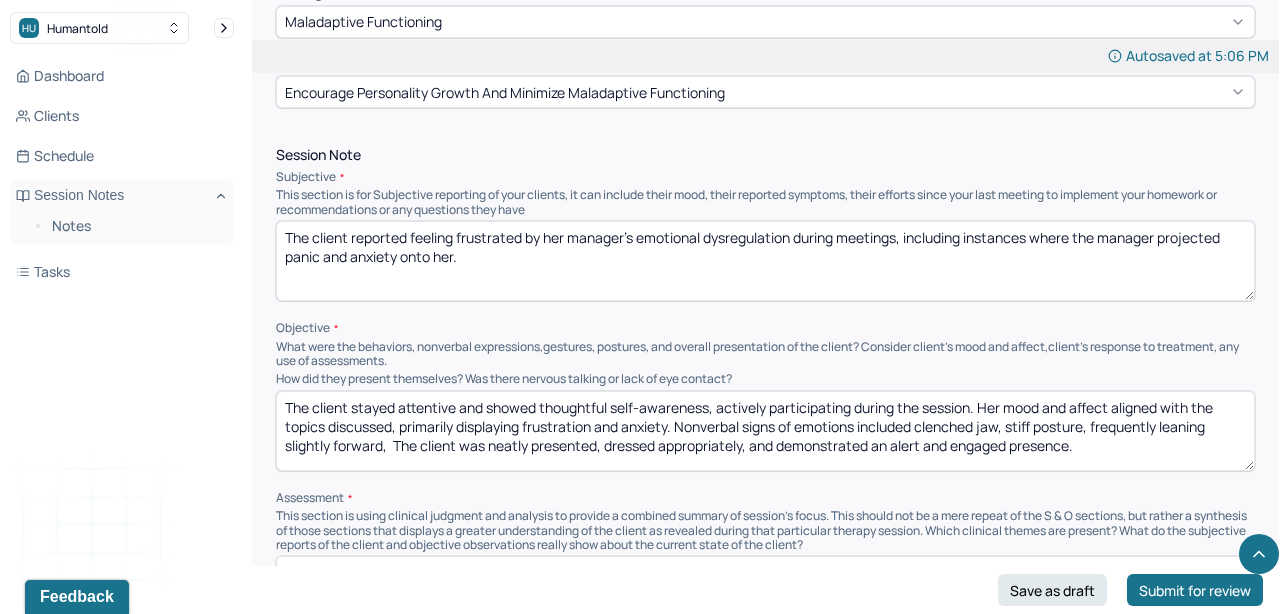 scroll, scrollTop: 0, scrollLeft: 0, axis: both 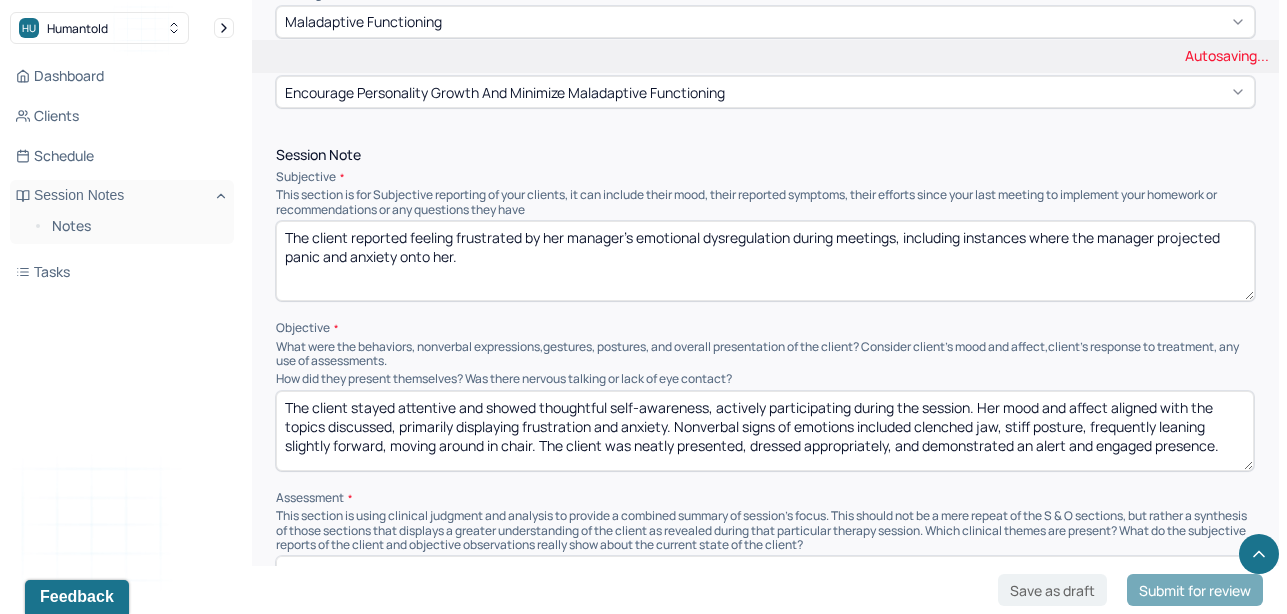 click on "The client stayed attentive and showed thoughtful self-awareness, actively participating during the session. Her mood and affect aligned with the topics discussed, primarily displaying frustration and anxiety. Nonverbal signs of emotions included clenched jaw, stiff posture, frequently leaning slightly forward,  The client was neatly presented, dressed appropriately, and demonstrated an alert and engaged presence." at bounding box center [765, 431] 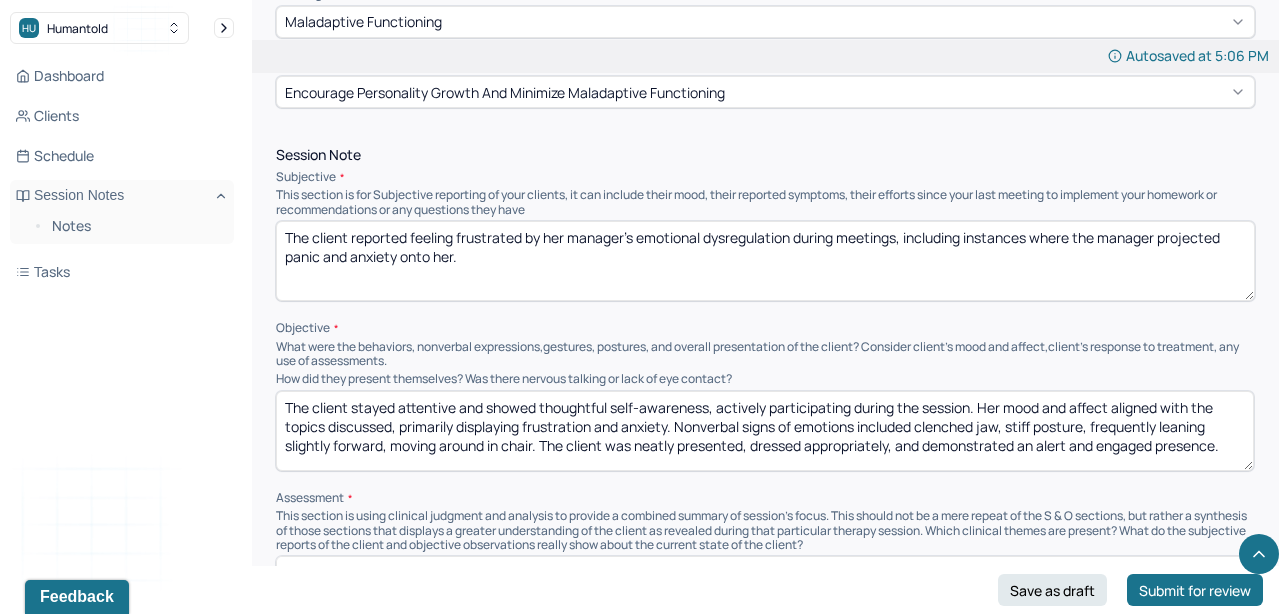 drag, startPoint x: 1232, startPoint y: 440, endPoint x: 254, endPoint y: 369, distance: 980.5738 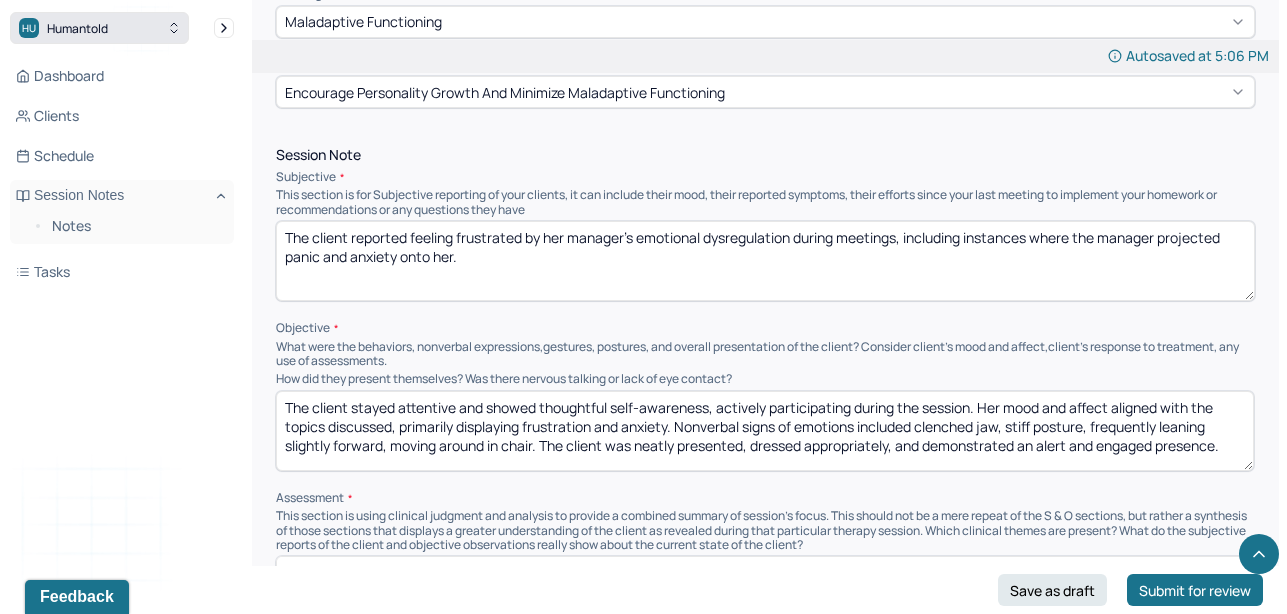 type on "The client stayed attentive and showed thoughtful self-awareness, actively participating during the session. Her mood and affect aligned with the topics discussed, primarily displaying frustration and anxiety. Nonverbal signs of emotions included clenched jaw, stiff posture, frequently leaning slightly forward, moving around in chair. The client was neatly presented, dressed appropriately, and demonstrated an alert and engaged presence." 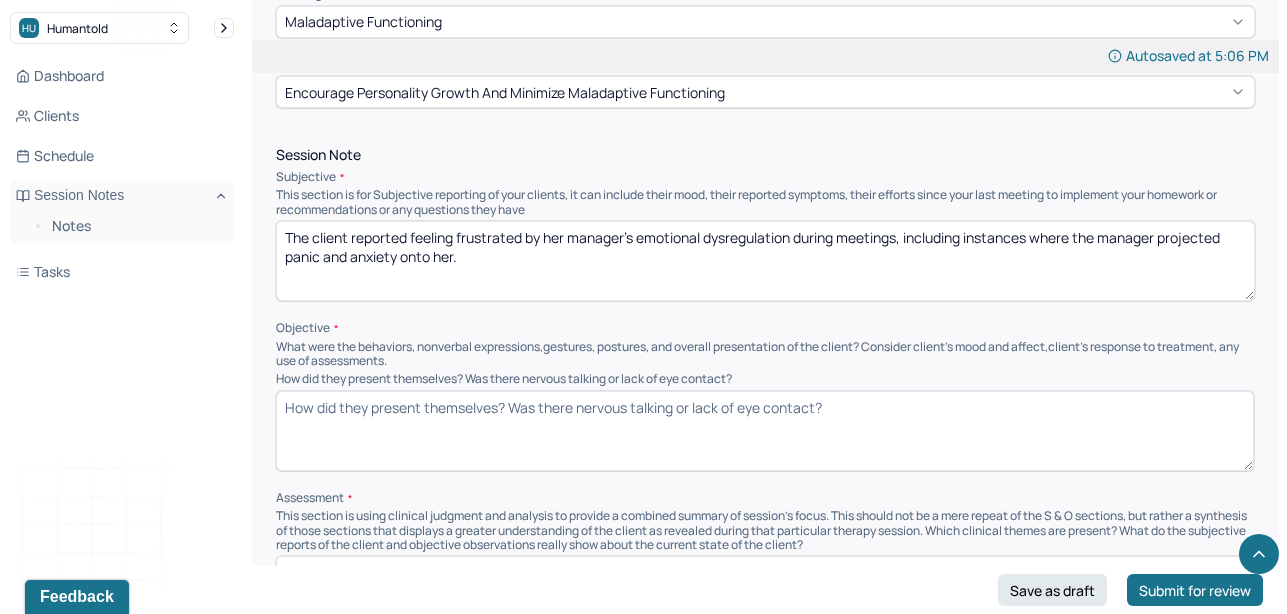 paste on "The client maintained focus and exhibited reflective self-awareness, actively participating during the session. Her emotional state and facial expressions corresponded with the discussion, primarily showing signs of frustration and anxiety. Nonverbal behaviors included jaw tightening, a rigid posture, leaning forward intermittently, and shifting positions in her seat. She appeared well-groomed, dressed suitably, and presented with an alert and engaged manner." 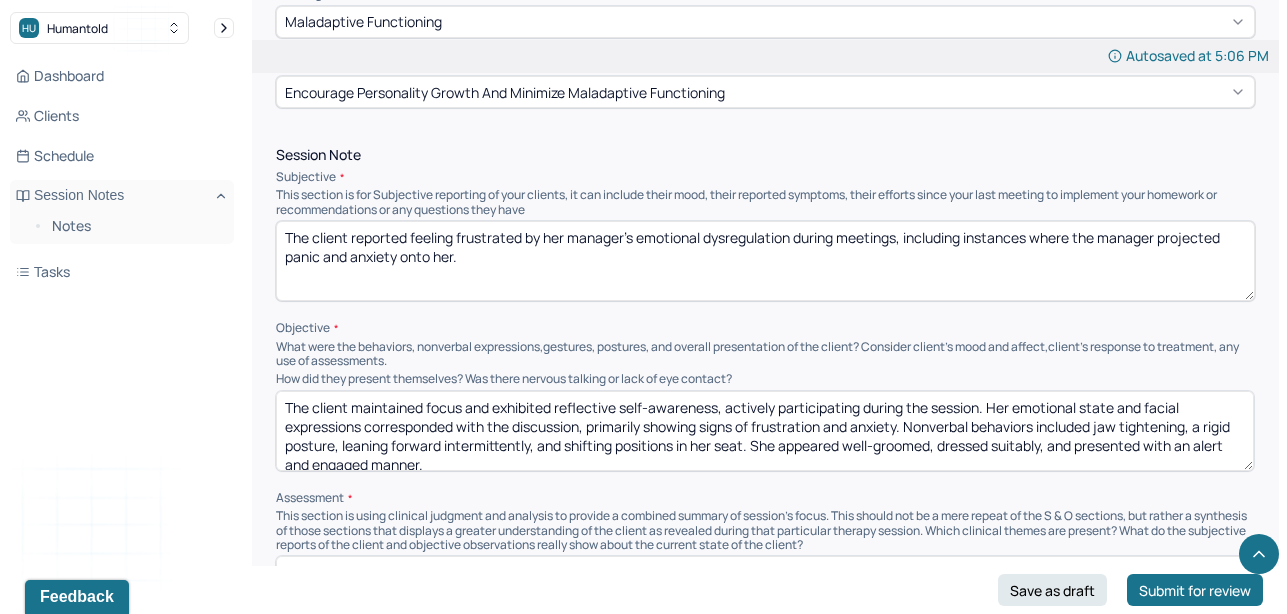 scroll, scrollTop: 3, scrollLeft: 0, axis: vertical 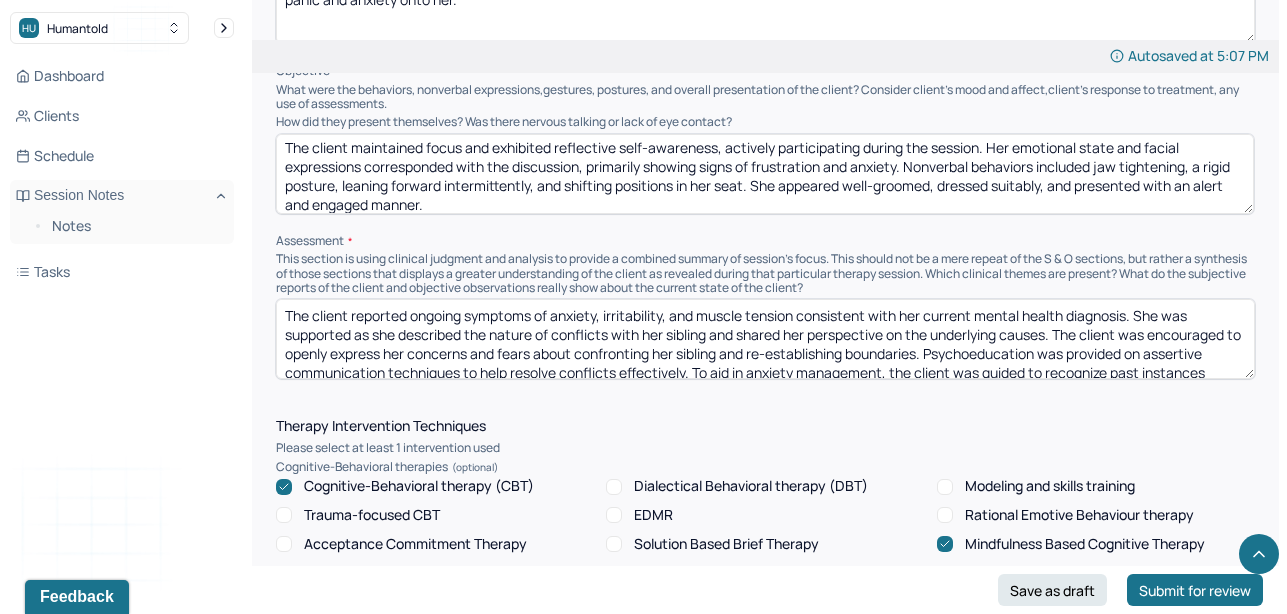 type on "The client maintained focus and exhibited reflective self-awareness, actively participating during the session. Her emotional state and facial expressions corresponded with the discussion, primarily showing signs of frustration and anxiety. Nonverbal behaviors included jaw tightening, a rigid posture, leaning forward intermittently, and shifting positions in her seat. She appeared well-groomed, dressed suitably, and presented with an alert and engaged manner." 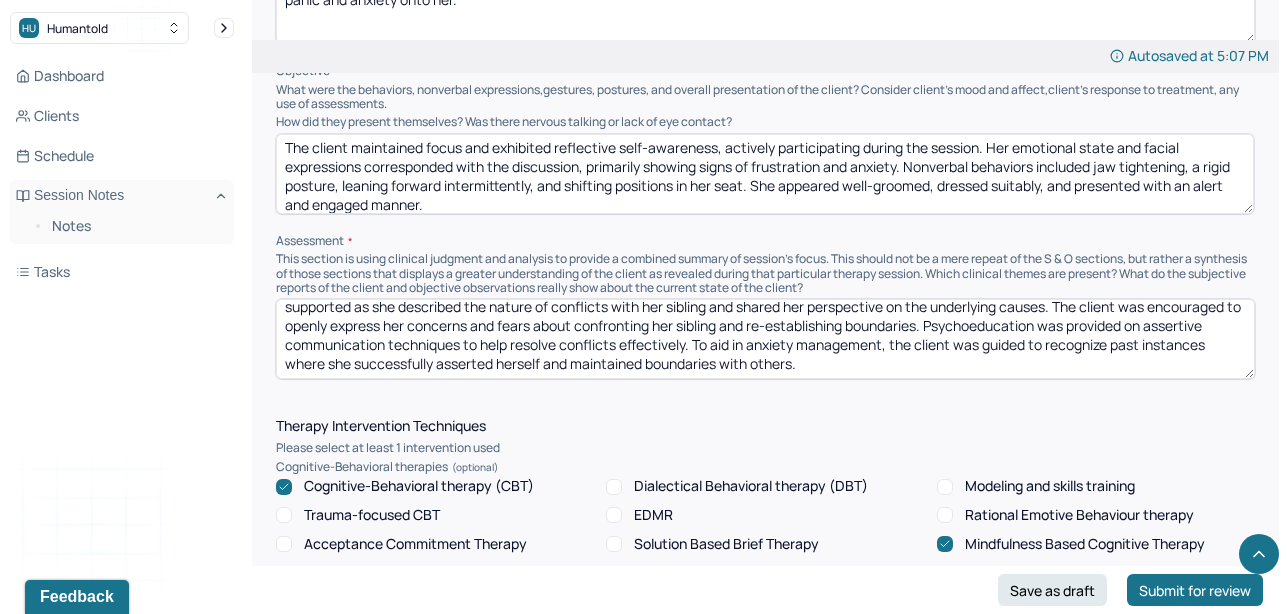 drag, startPoint x: 1141, startPoint y: 313, endPoint x: 693, endPoint y: 340, distance: 448.81287 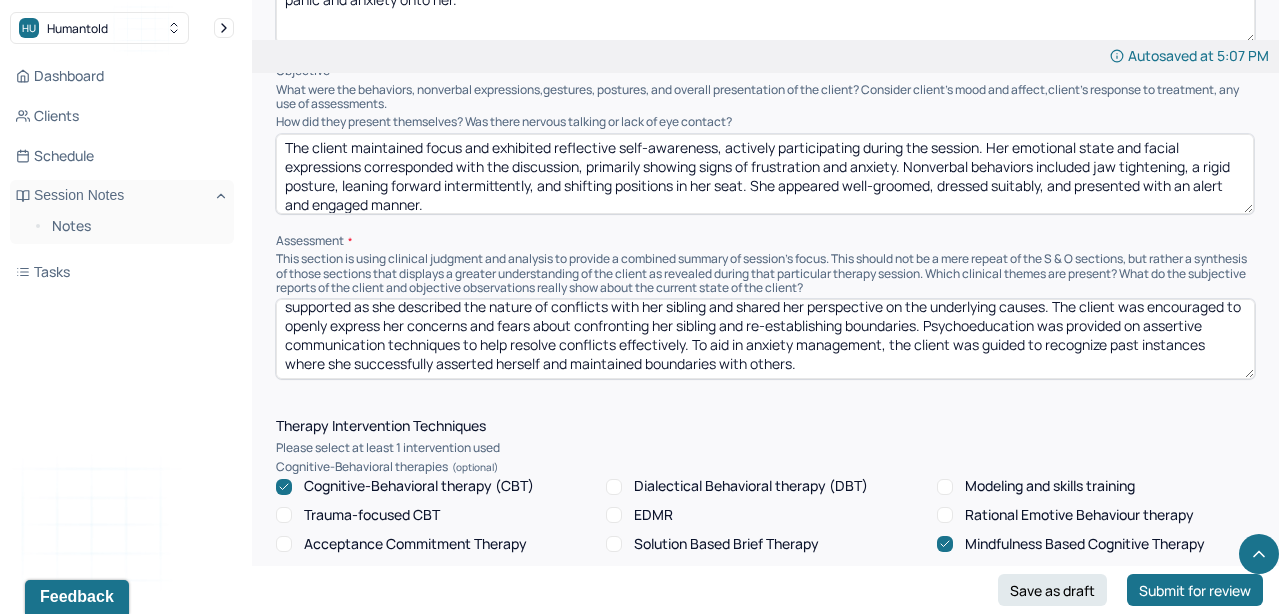 click on "The client reported ongoing symptoms of anxiety, irritability, and muscle tension consistent with her current mental health diagnosis. She was supported as she described the nature of conflicts with her sibling and shared her perspective on the underlying causes. The client was encouraged to openly express her concerns and fears about confronting her sibling and re-establishing boundaries. Psychoeducation was provided on assertive communication techniques to help resolve conflicts effectively. To aid in anxiety management, the client was guided to recognize past instances where she successfully asserted herself and maintained boundaries with others." at bounding box center [765, 339] 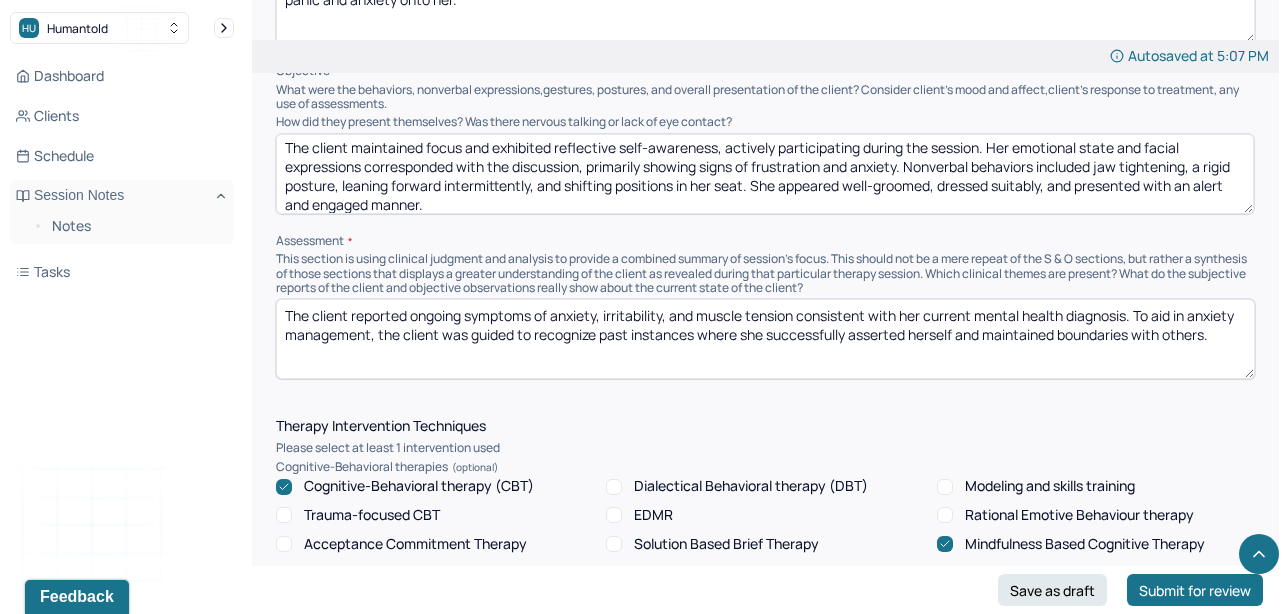 scroll, scrollTop: 0, scrollLeft: 0, axis: both 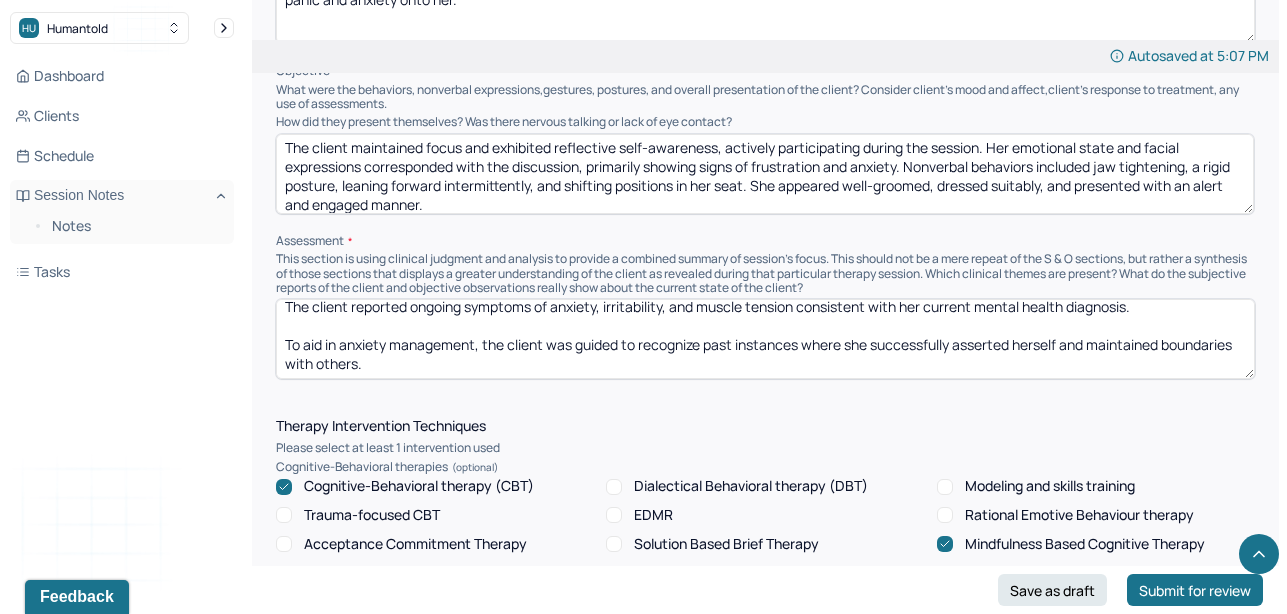 drag, startPoint x: 380, startPoint y: 367, endPoint x: 545, endPoint y: 333, distance: 168.46661 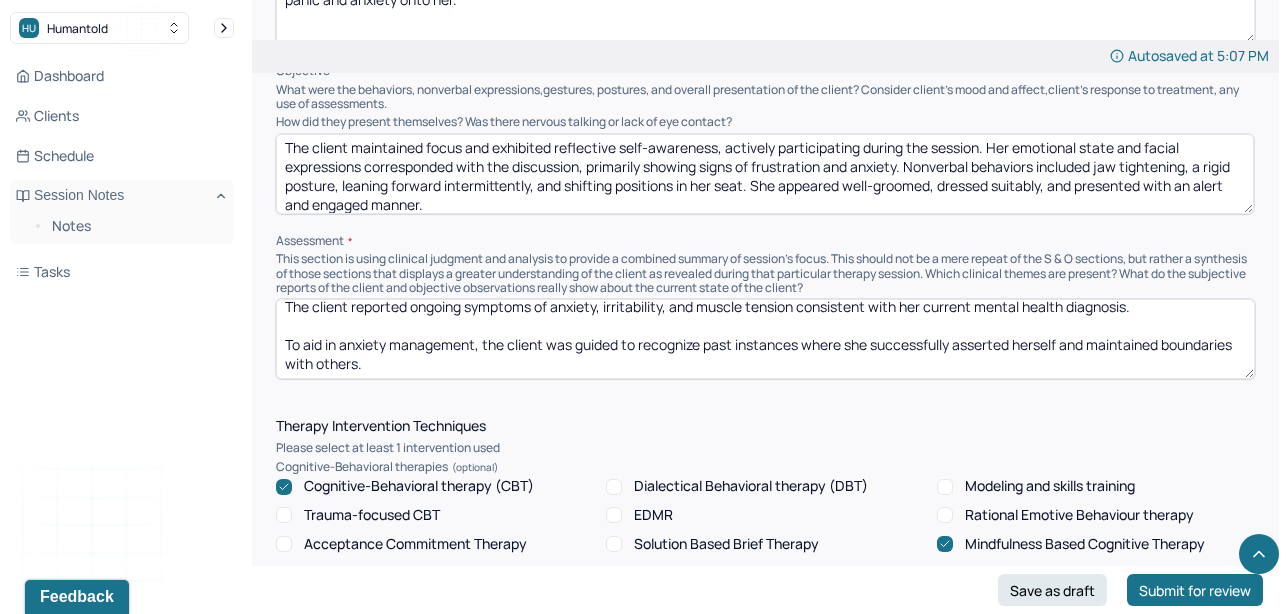 click on "The client reported ongoing symptoms of anxiety, irritability, and muscle tension consistent with her current mental health diagnosis.
To aid in anxiety management, the client was guided to recognize past instances where she successfully asserted herself and maintained boundaries with others." at bounding box center (765, 339) 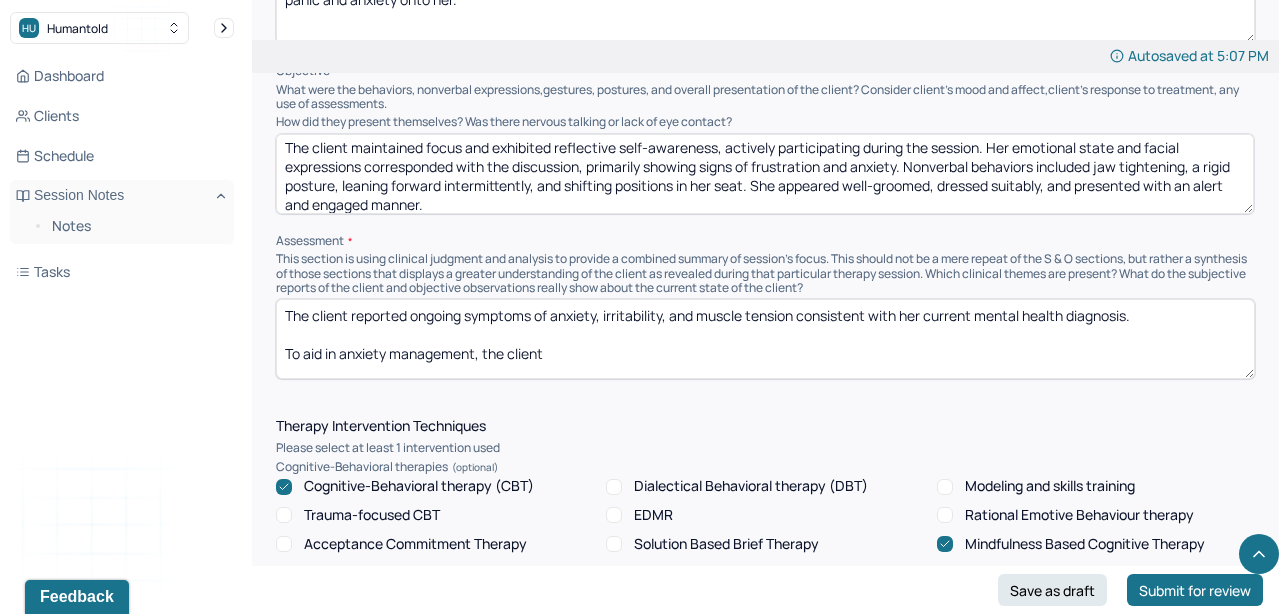 scroll, scrollTop: 0, scrollLeft: 0, axis: both 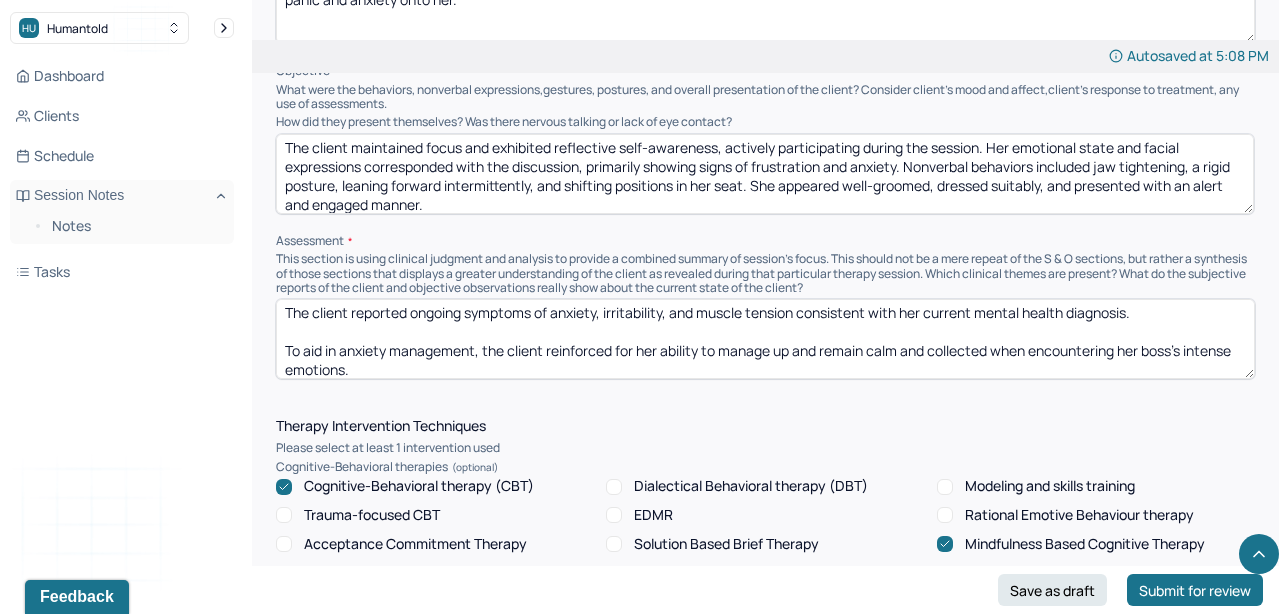 click on "The client reported ongoing symptoms of anxiety, irritability, and muscle tension consistent with her current mental health diagnosis.
To aid in anxiety management, the client reinforced for her ability to manage up and remain calm and collected when encountering her boss's intense emotions." at bounding box center [765, 339] 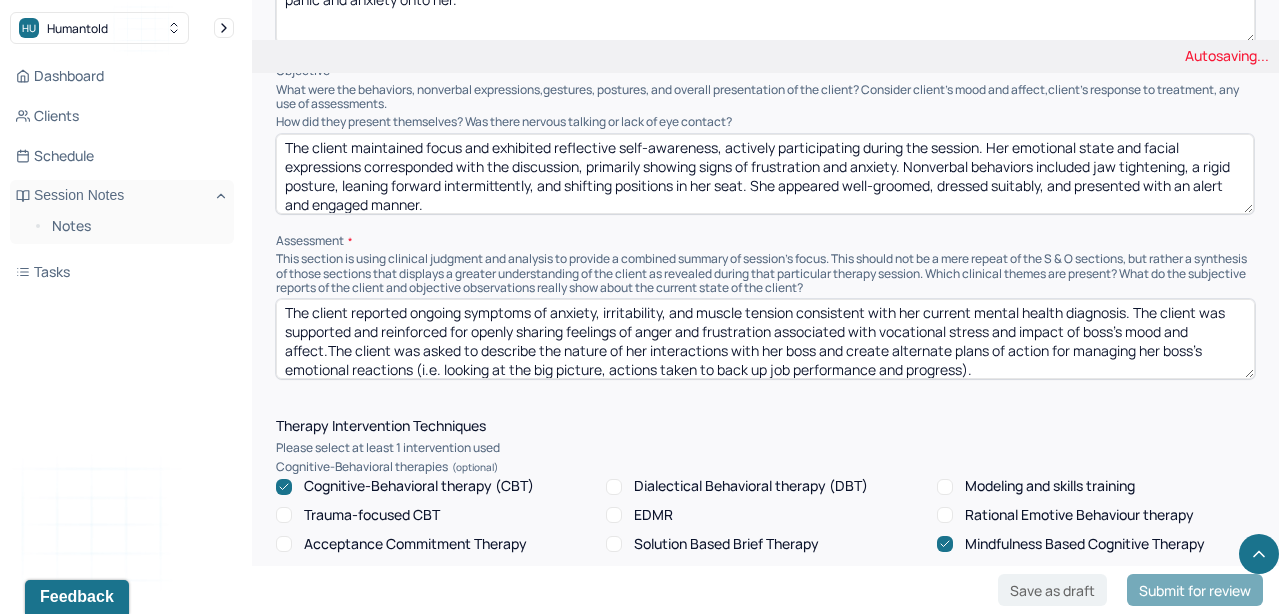 scroll, scrollTop: 66, scrollLeft: 0, axis: vertical 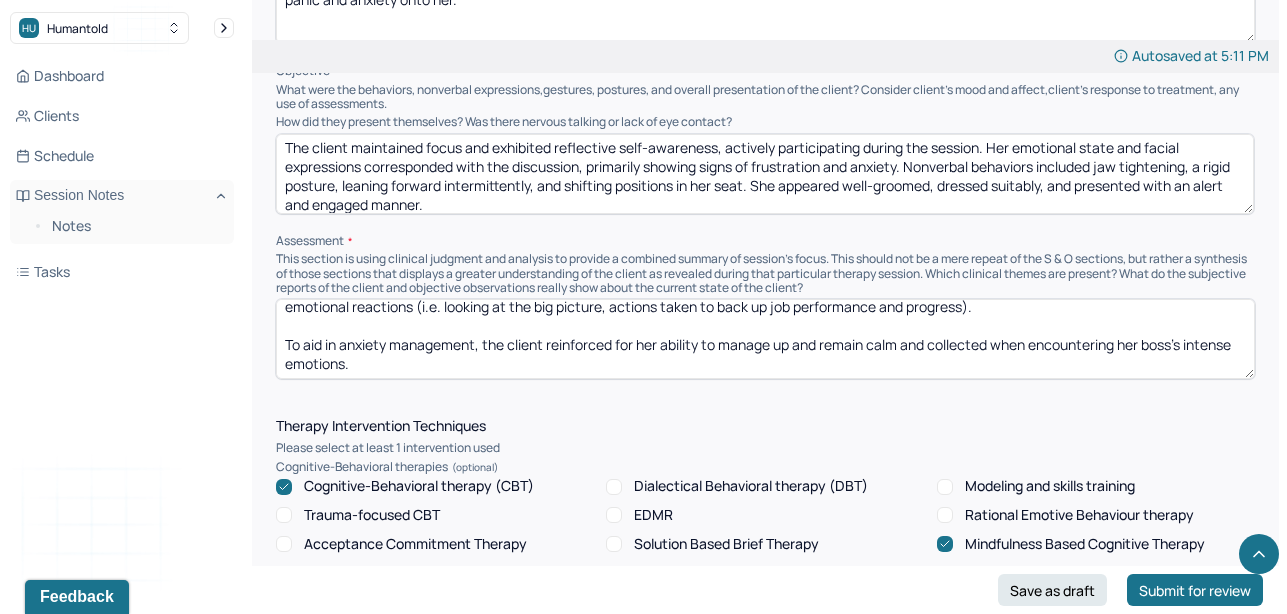 click on "The client reported ongoing symptoms of anxiety, irritability, and muscle tension consistent with her current mental health diagnosis. The client was supported and reinforced for openly sharing feelings of anger and frustration associated with vocational stress and impact of boss's mood and affect.The client was asked to describe the nature of her interactions with her boss and create alternate plans of action for managing her boss's emotional reactions (i.e. looking at the big picture, actions taken to back up job performance and progress).
To aid in anxiety management, the client reinforced for her ability to manage up and remain calm and collected when encountering her boss's intense emotions." at bounding box center (765, 339) 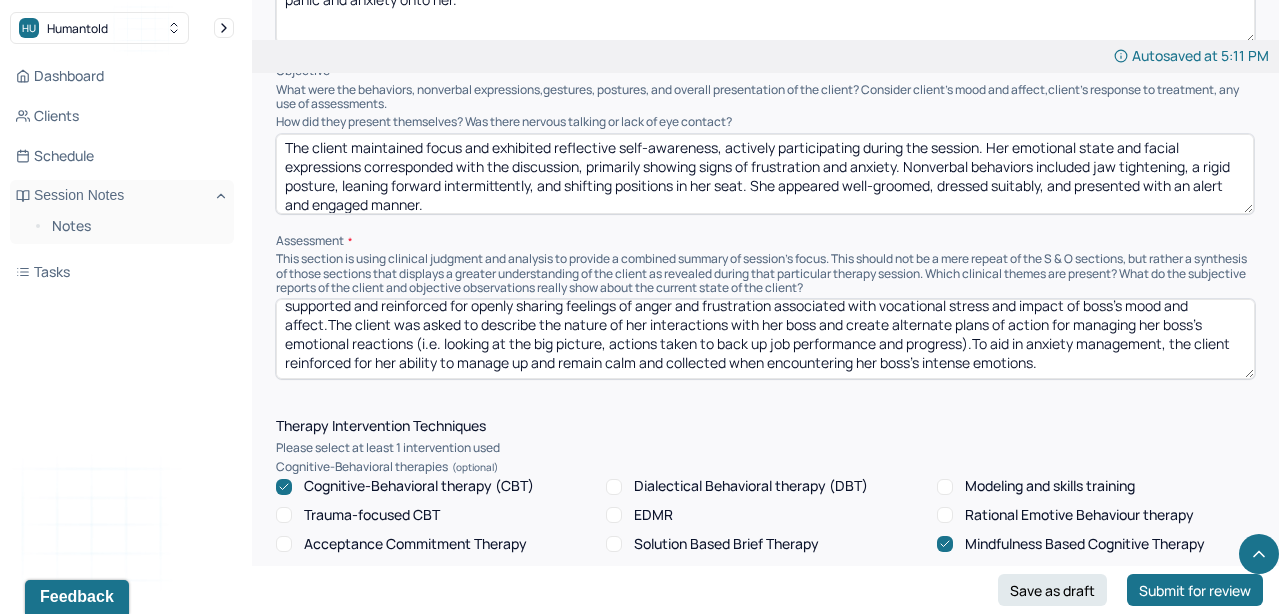 scroll, scrollTop: 28, scrollLeft: 0, axis: vertical 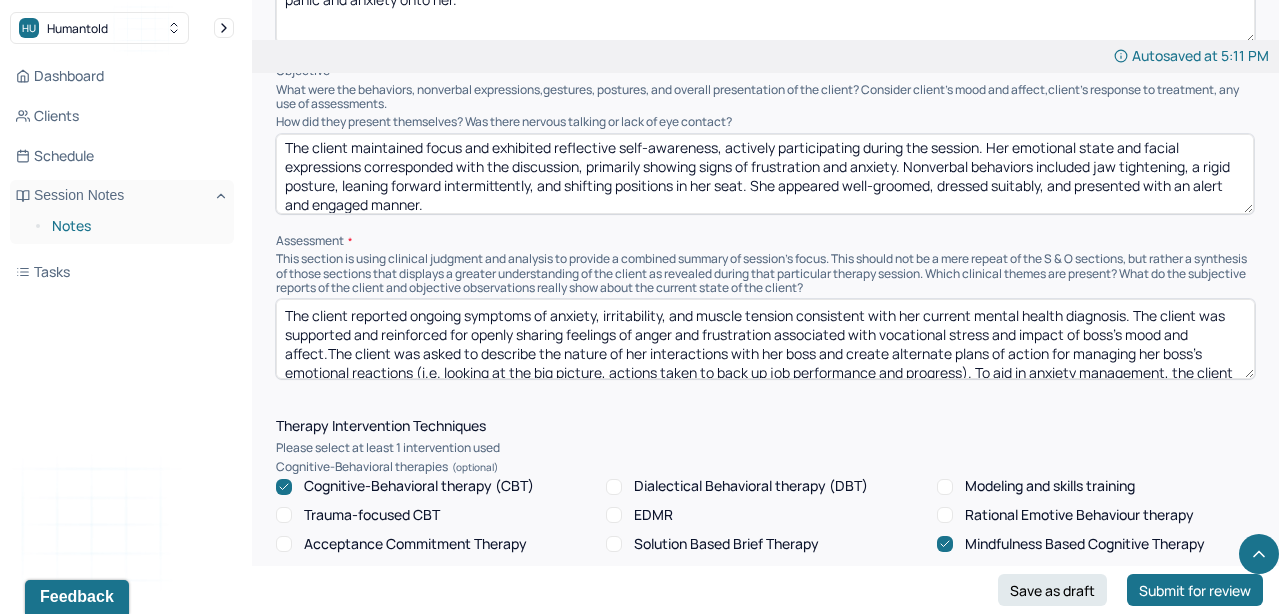drag, startPoint x: 1059, startPoint y: 357, endPoint x: 101, endPoint y: 223, distance: 967.32623 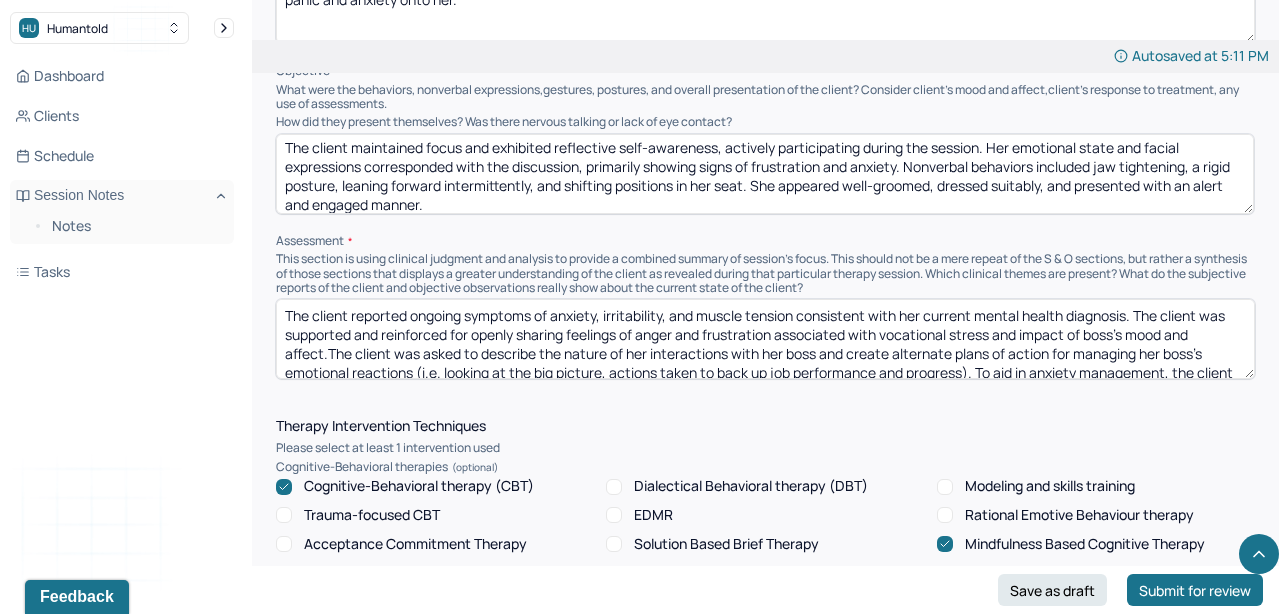 type on "The client reported ongoing symptoms of anxiety, irritability, and muscle tension consistent with her current mental health diagnosis. The client was supported and reinforced for openly sharing feelings of anger and frustration associated with vocational stress and impact of boss's mood and affect.The client was asked to describe the nature of her interactions with her boss and create alternate plans of action for managing her boss's emotional reactions (i.e. looking at the big picture, actions taken to back up job performance and progress). To aid in anxiety management, the client reinforced for her ability to manage up and remain calm and collected when encountering her boss's intense emotions." 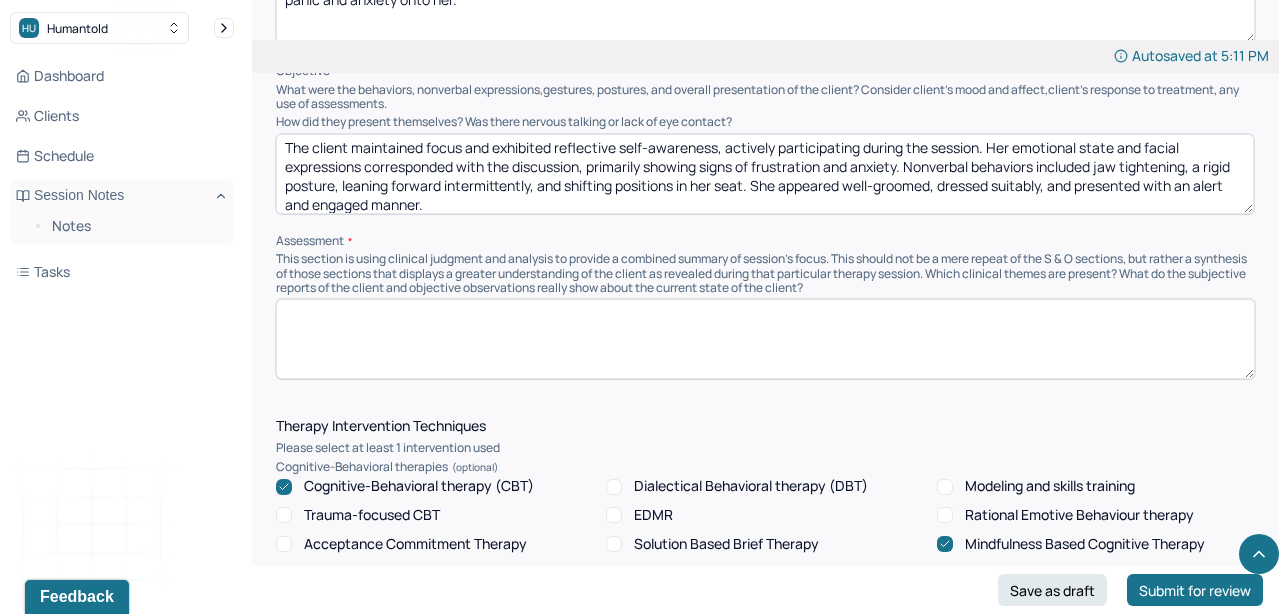 paste on "The client reported ongoing symptoms of anxiety, irritability, and muscle tension consistent with her current mental health diagnosis. She was supported and reinforced for openly expressing feelings of anger and frustration related to vocational stress, particularly regarding the impact of her boss’s mood and affect. The client was guided to describe the nature of her interactions with her boss and to develop alternative strategies for managing her boss’s emotional reactions, such as maintaining perspective and documenting actions that demonstrate job performance and progress. To support anxiety management, the client was positively reinforced for her ability to “manage up” and remain calm and composed when faced with her boss’s intense emotions." 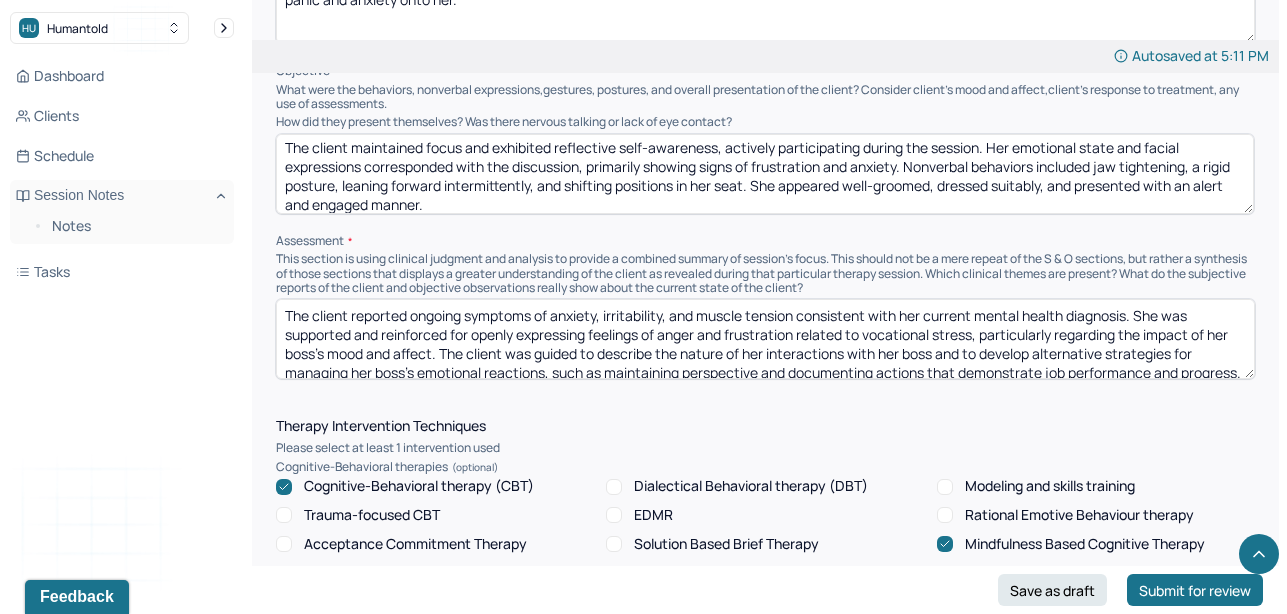 scroll, scrollTop: 41, scrollLeft: 0, axis: vertical 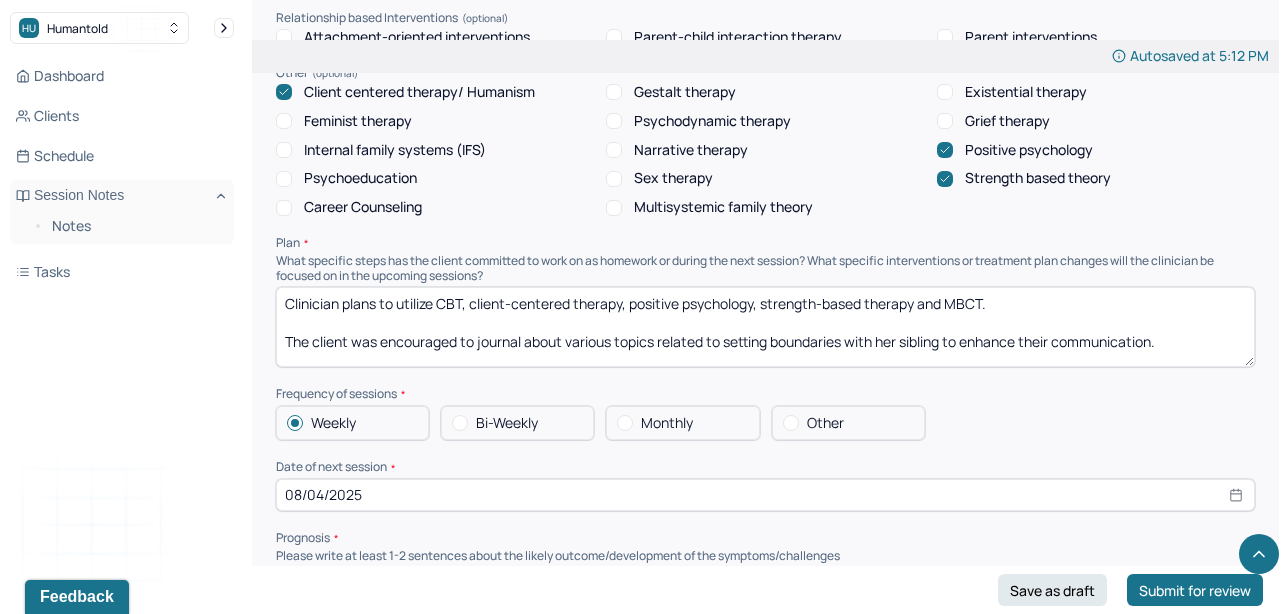 type on "The client reported ongoing symptoms of anxiety, irritability, and muscle tension consistent with her current mental health diagnosis. She was supported and reinforced for openly expressing feelings of anger and frustration related to vocational stress, particularly regarding the impact of her boss’s mood and affect. The client was guided to describe the nature of her interactions with her boss and to develop alternative strategies for managing her boss’s emotional reactions, such as maintaining perspective and documenting actions that demonstrate job performance and progress. To support anxiety management, the client was positively reinforced for her ability to “manage up” and remain calm and composed when faced with her boss’s intense emotions." 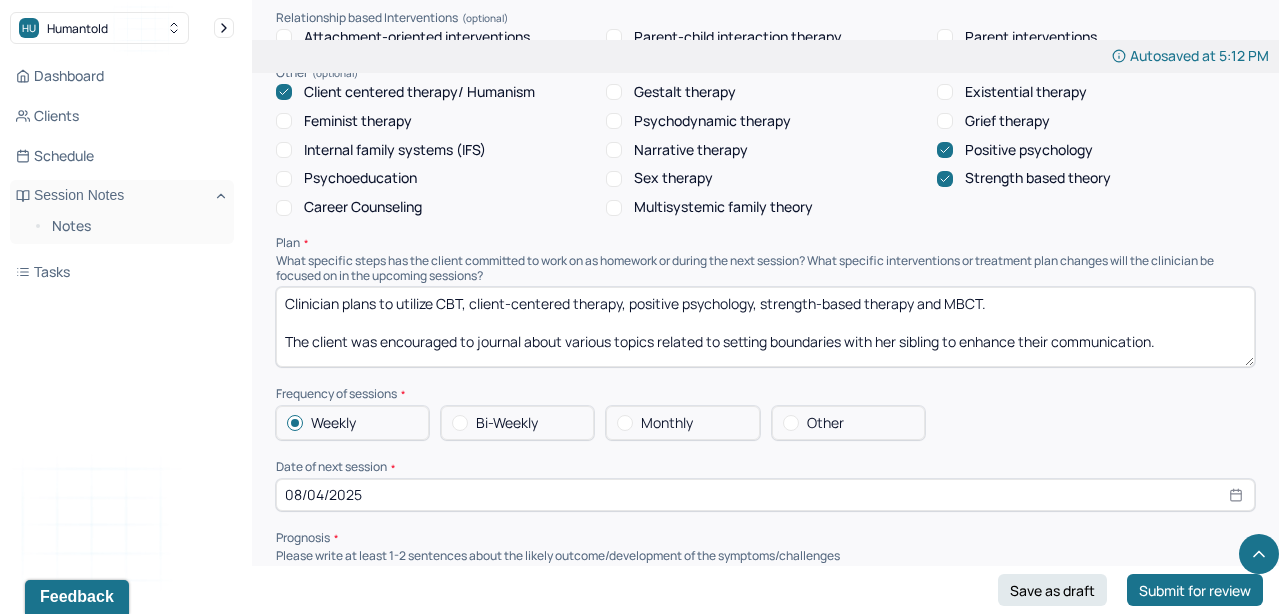 drag, startPoint x: 1186, startPoint y: 342, endPoint x: 476, endPoint y: 335, distance: 710.0345 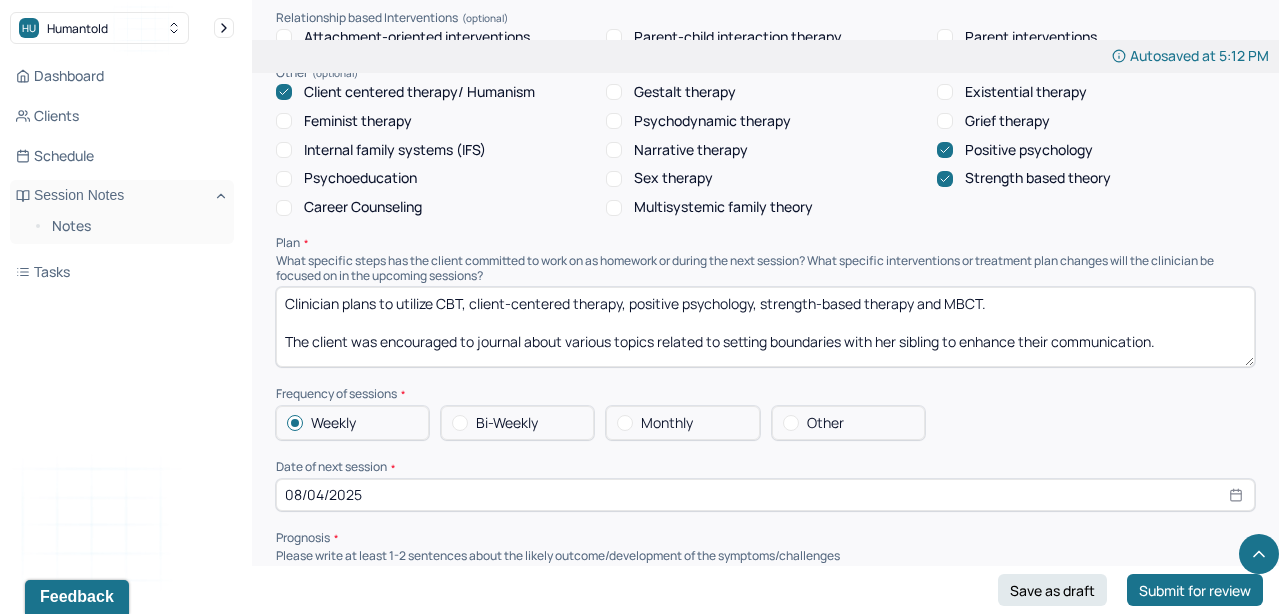 click on "Clinician plans to utilize CBT, client-centered therapy, positive psychology, strength-based therapy and MBCT.
The client was encouraged to journal about various topics related to setting boundaries with her sibling to enhance their communication." at bounding box center [765, 327] 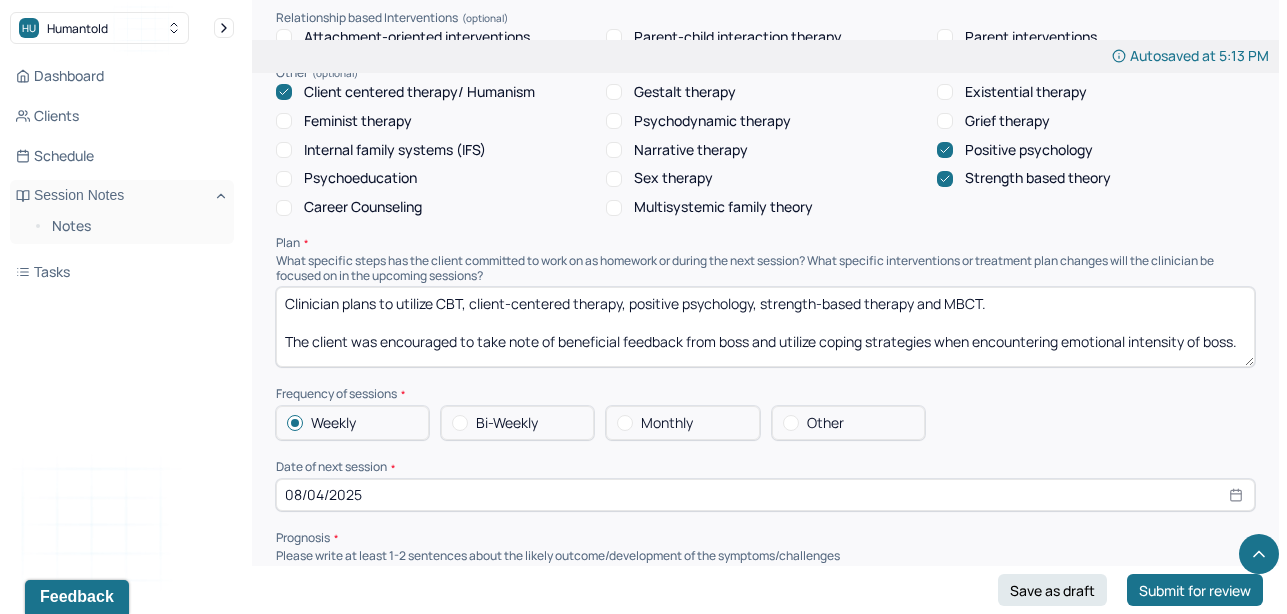 drag, startPoint x: 1247, startPoint y: 335, endPoint x: 286, endPoint y: 333, distance: 961.0021 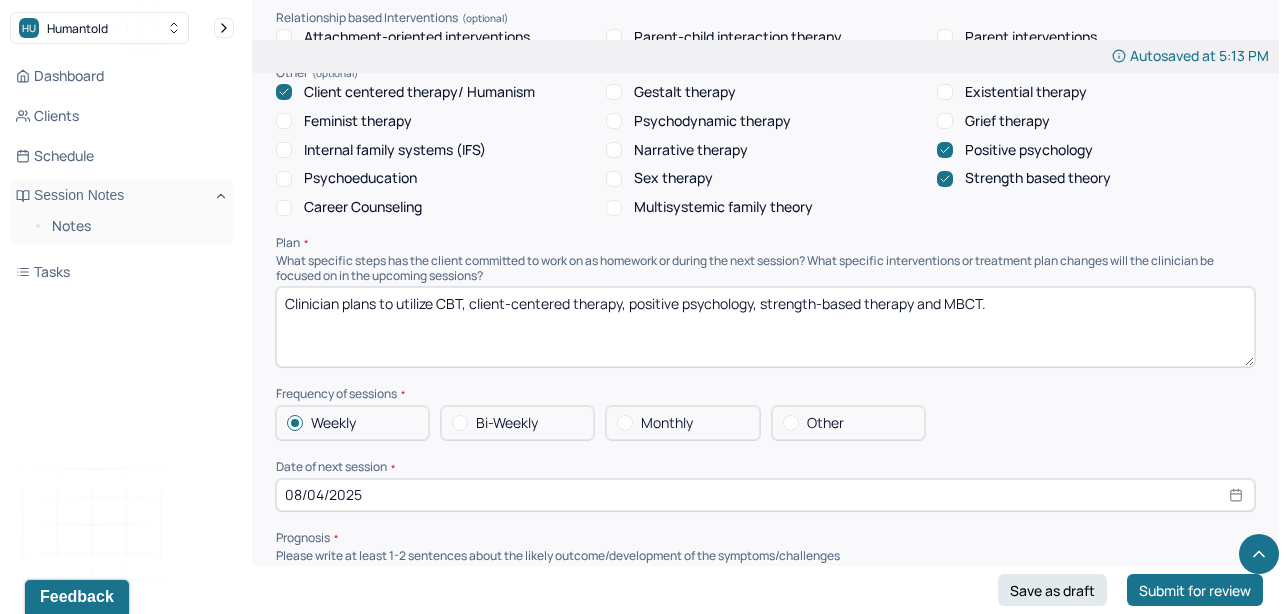 paste on "The client was encouraged to acknowledge and utilize constructive feedback from her boss and to apply coping strategies when managing the emotional intensity exhibited by her supervisor." 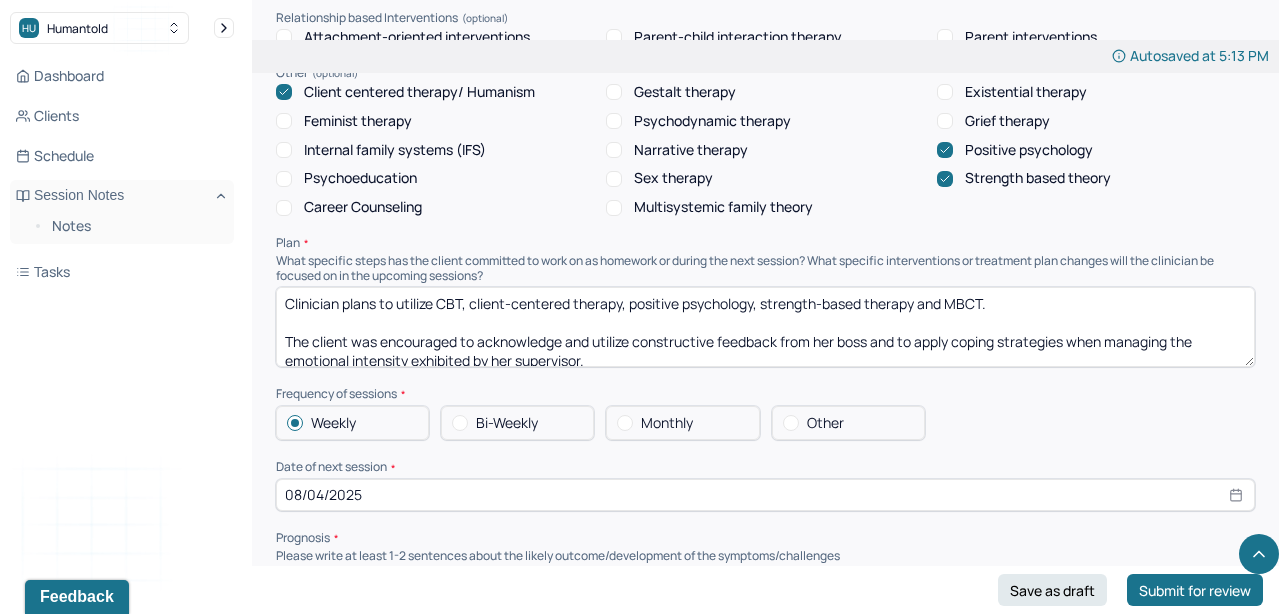 scroll, scrollTop: 3, scrollLeft: 0, axis: vertical 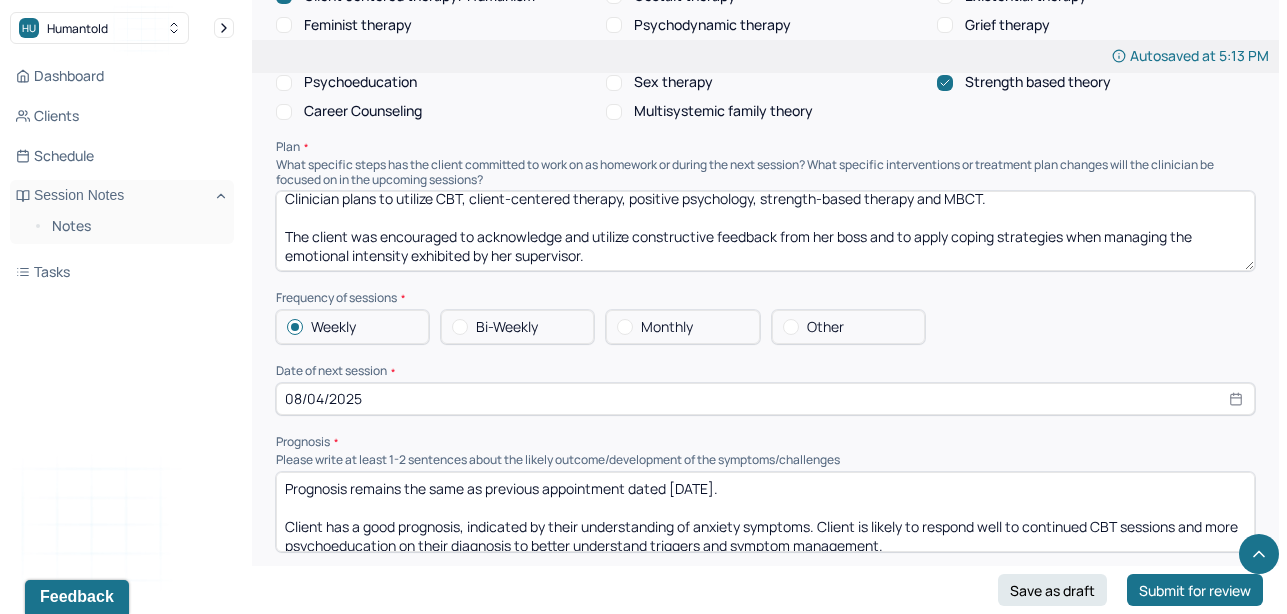 type on "Clinician plans to utilize CBT, client-centered therapy, positive psychology, strength-based therapy and MBCT.
The client was encouraged to acknowledge and utilize constructive feedback from her boss and to apply coping strategies when managing the emotional intensity exhibited by her supervisor." 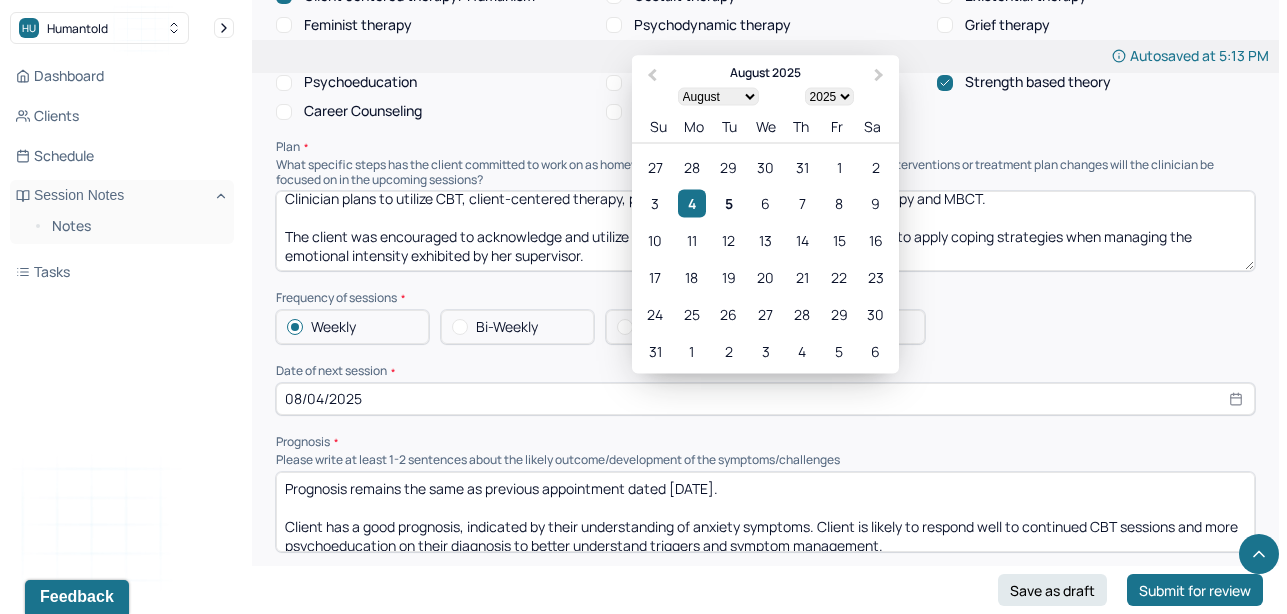 click on "08/04/2025" at bounding box center (765, 399) 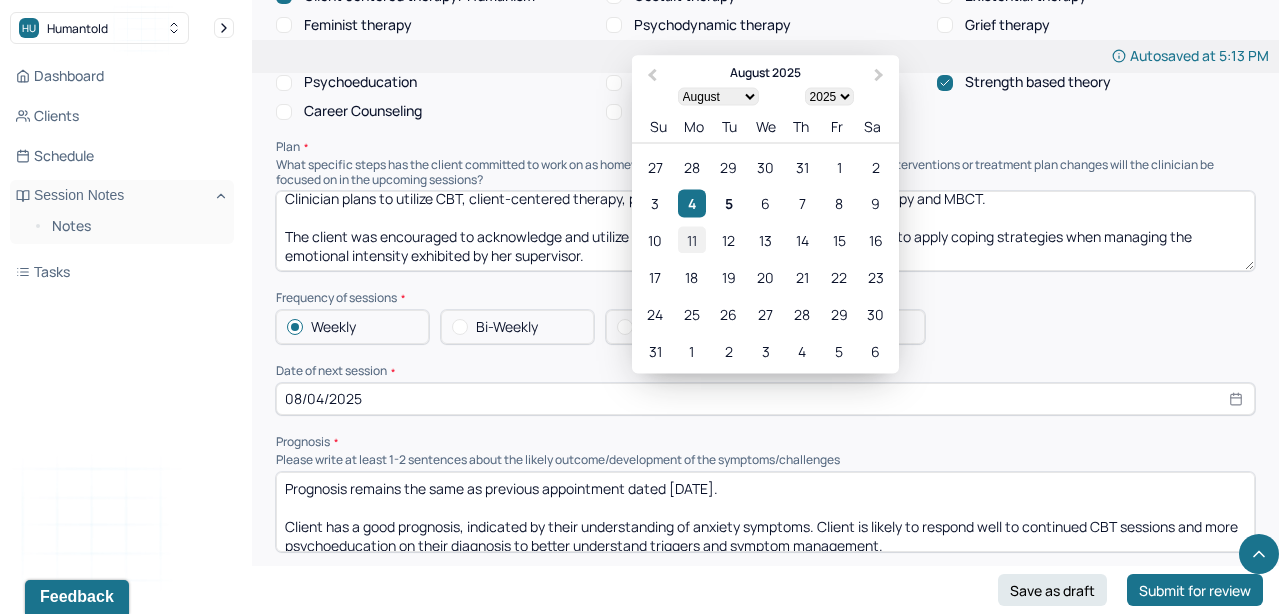 click on "11" at bounding box center [691, 240] 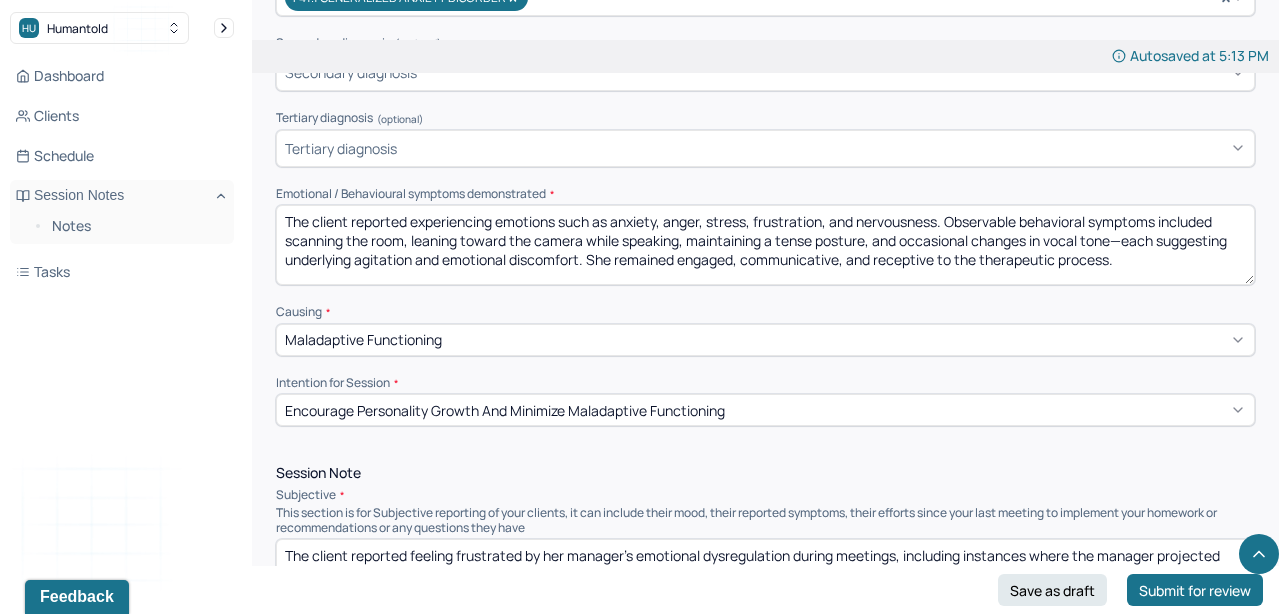 scroll, scrollTop: 0, scrollLeft: 0, axis: both 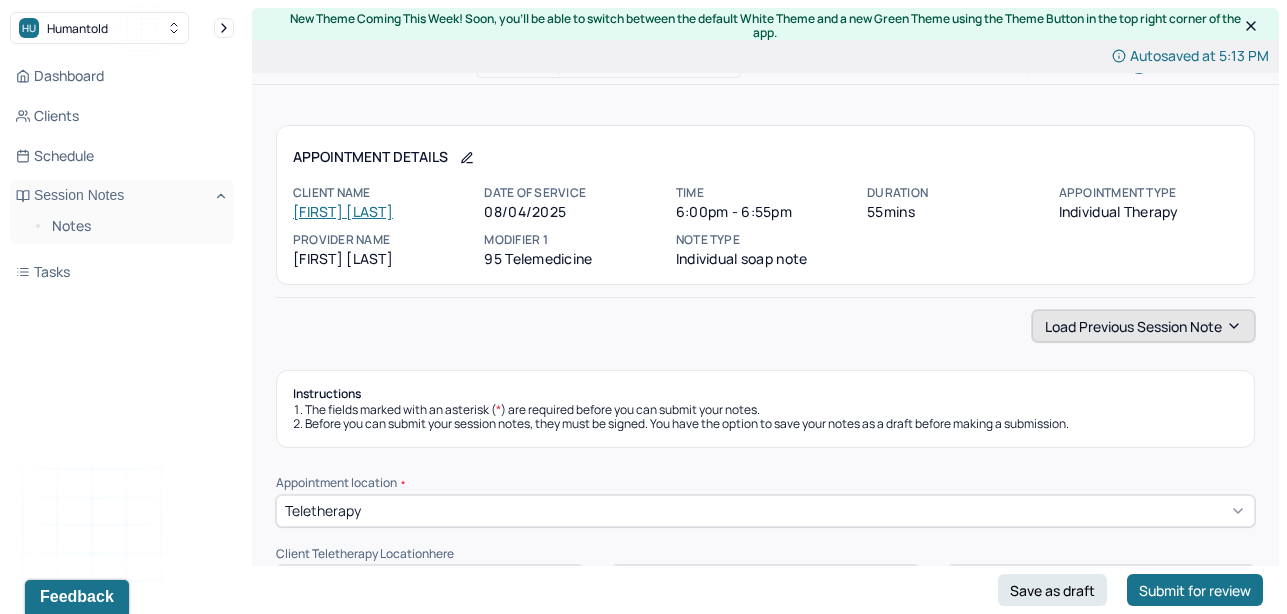 click on "Load previous session note" at bounding box center [1143, 326] 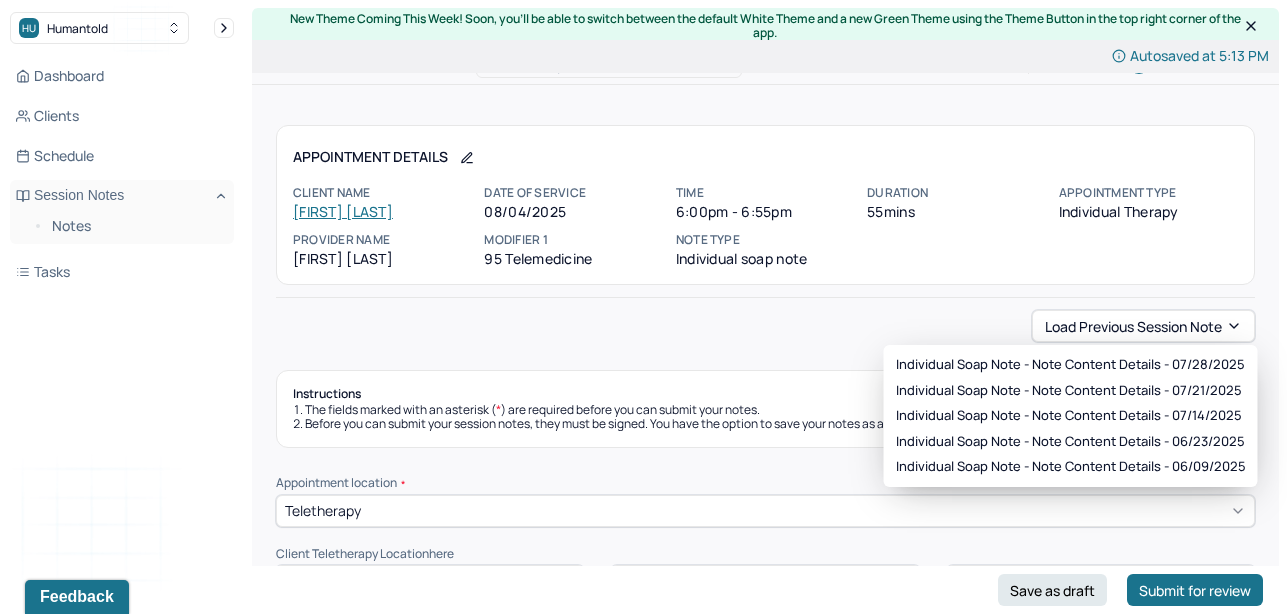 click on "Instructions The fields marked with an asterisk ( * ) are required before you can submit your notes. Before you can submit your session notes, they must be signed. You have the option to save your notes as a draft before making a submission." at bounding box center [765, 409] 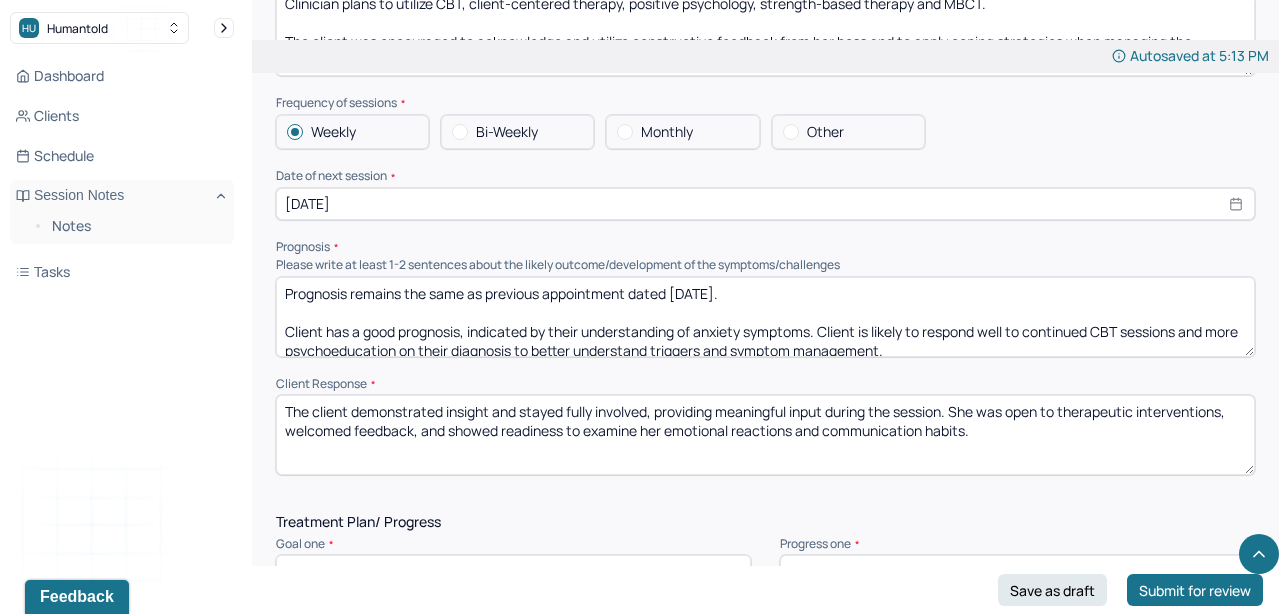 scroll, scrollTop: 2237, scrollLeft: 0, axis: vertical 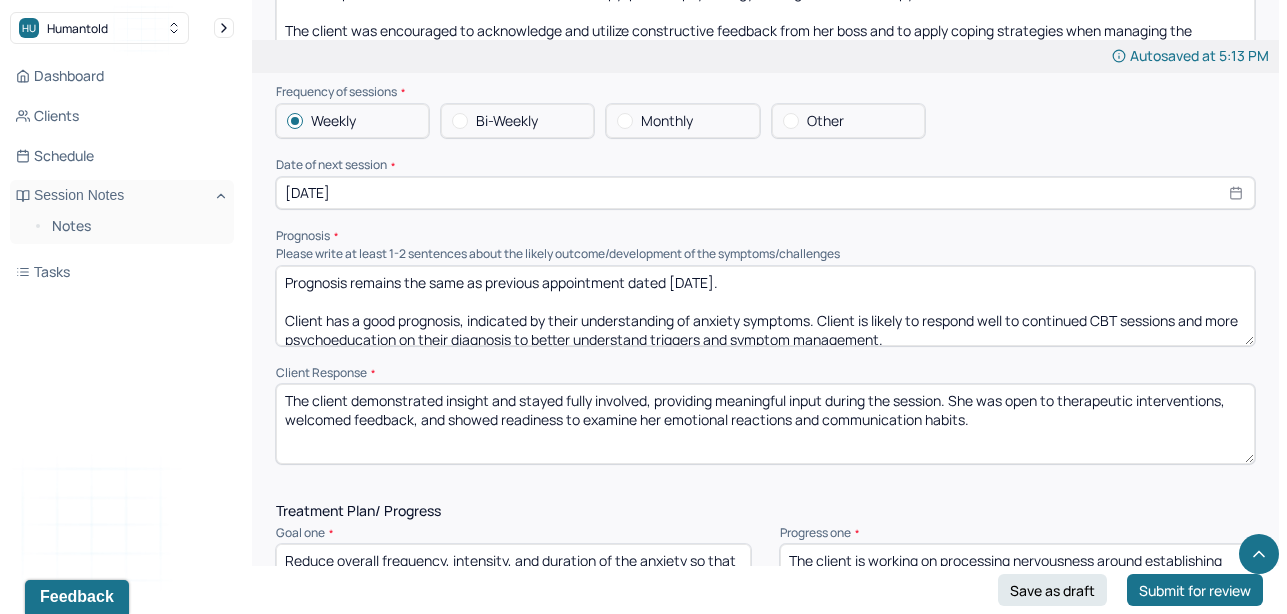 click on "Prognosis remains the same as previous appointment dated [DATE].
Client has a good prognosis, indicated by their understanding of anxiety symptoms. Client is likely to respond well to continued CBT sessions and more psychoeducation on their diagnosis to better understand triggers and symptom management." at bounding box center [765, 306] 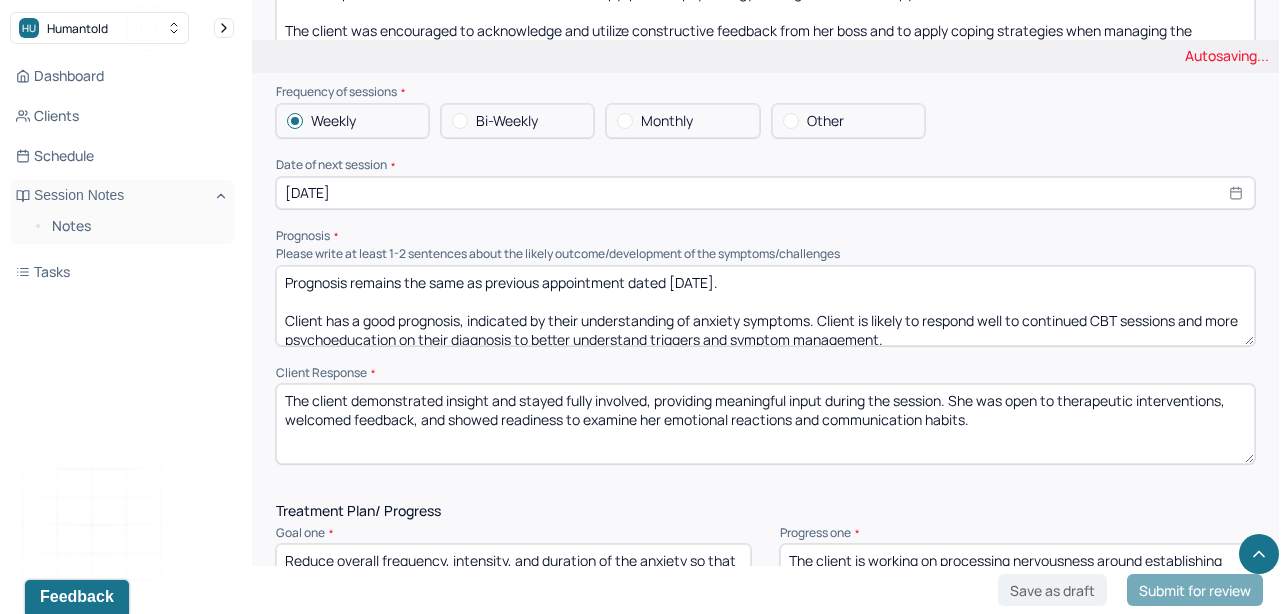 drag, startPoint x: 1007, startPoint y: 422, endPoint x: 167, endPoint y: 357, distance: 842.5111 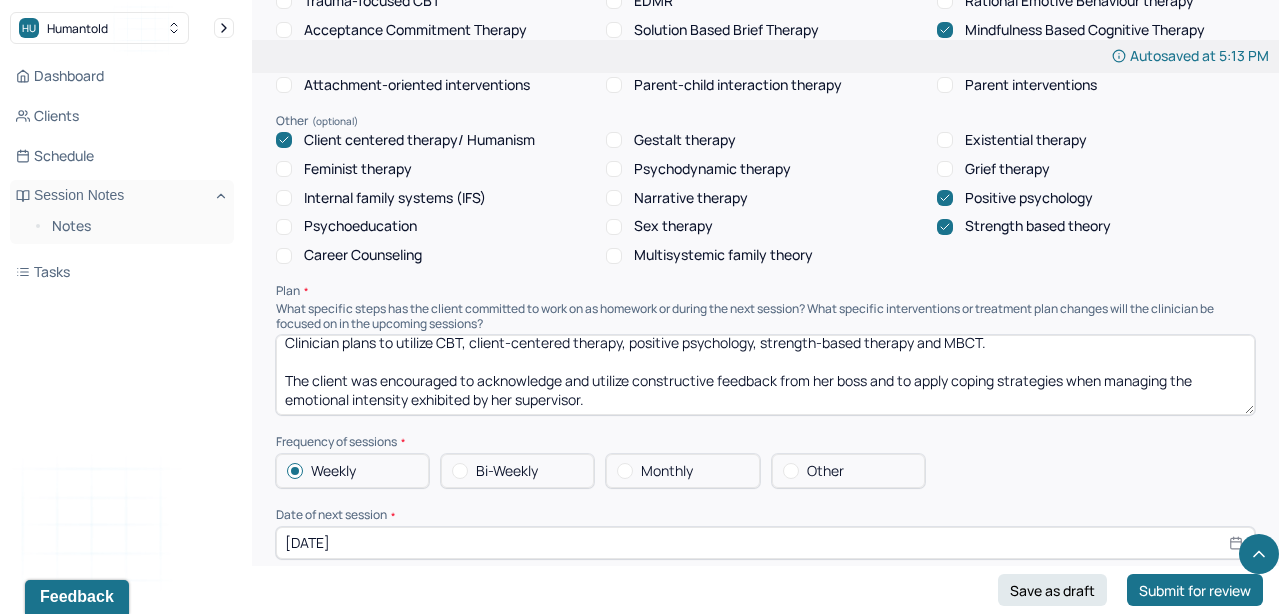 scroll, scrollTop: 1871, scrollLeft: 0, axis: vertical 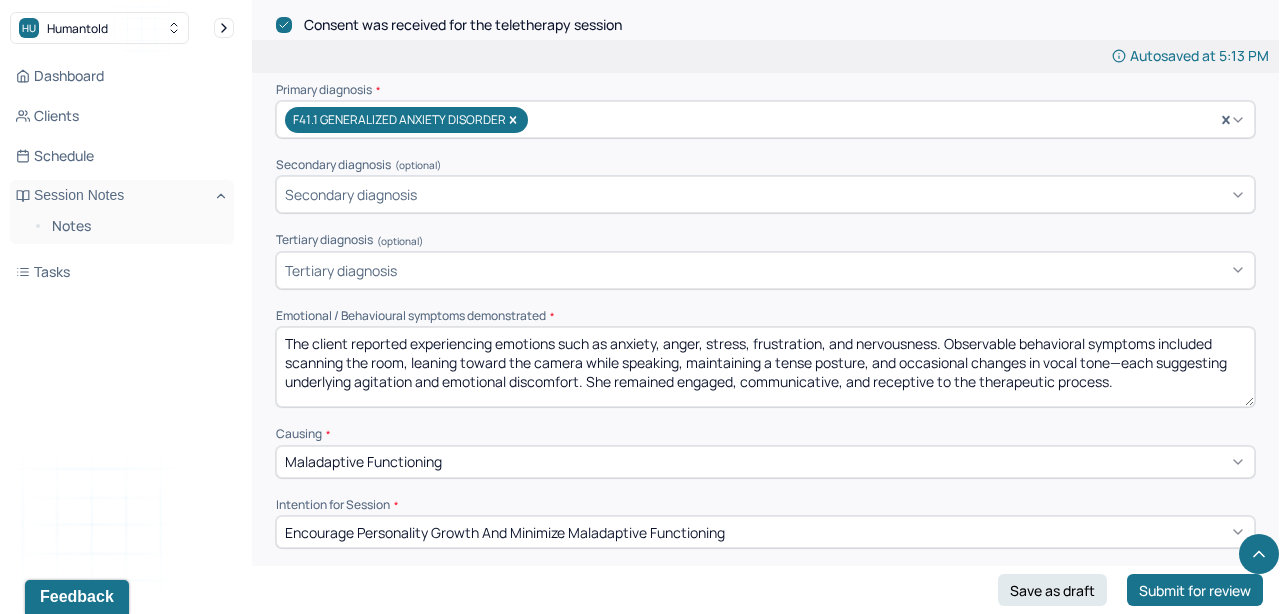 click on "The client reported experiencing emotions such as anxiety, anger, stress, frustration, and nervousness. Observable behavioral symptoms included scanning the room, leaning toward the camera while speaking, maintaining a tense posture, and occasional changes in vocal tone—each suggesting underlying agitation and emotional discomfort. She remained engaged, communicative, and receptive to the therapeutic process." at bounding box center (765, 367) 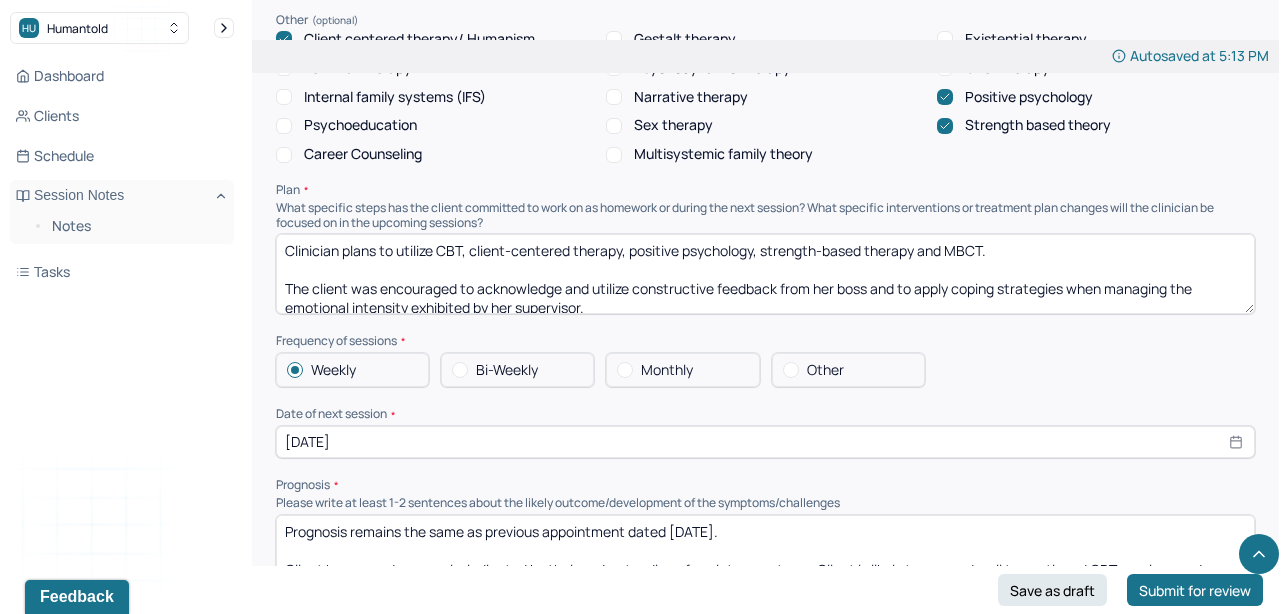 scroll, scrollTop: 2073, scrollLeft: 0, axis: vertical 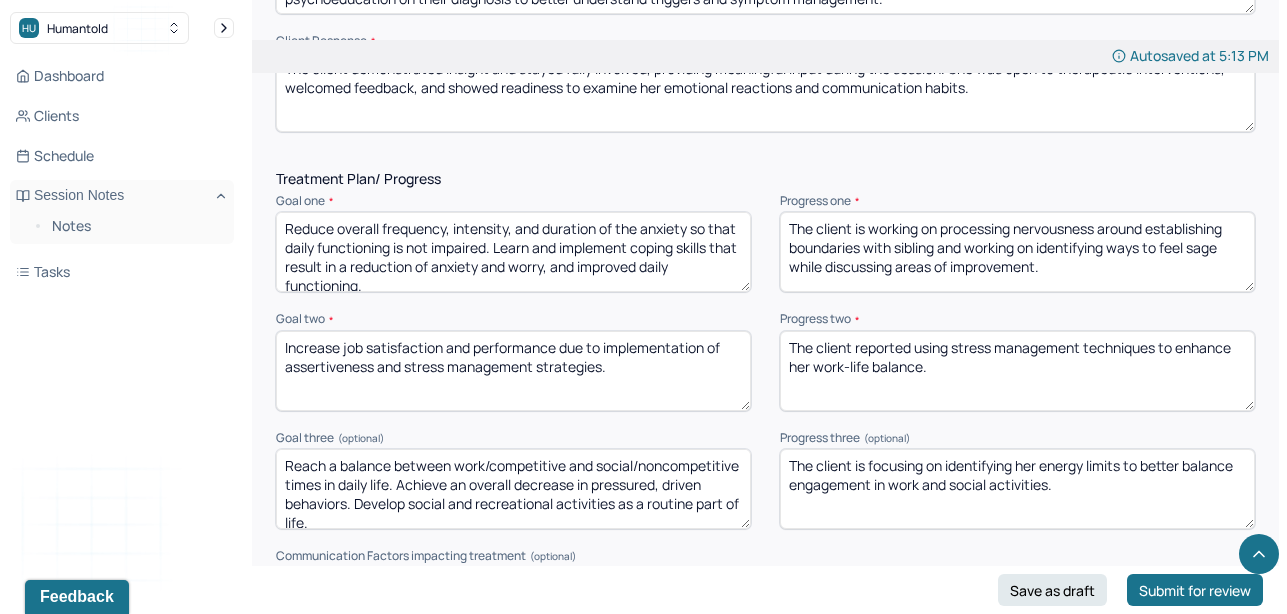 type on "The client reported experiencing emotions such as anxiety, anger, stress, frustration, and nervousness. Observable behavioral symptoms included scanning the room, leaning toward the camera while speaking, maintaining a tense posture, and occasional changes in vocal tone, each suggesting underlying agitation and emotional discomfort. She remained engaged, communicative, and receptive to the therapeutic process." 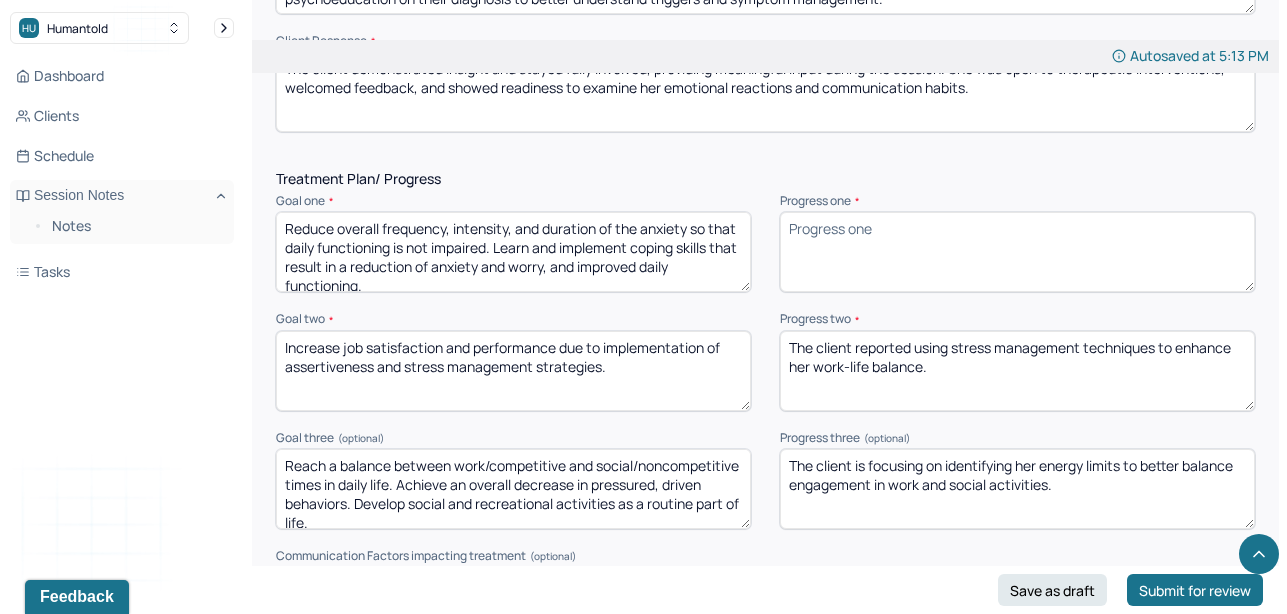 type 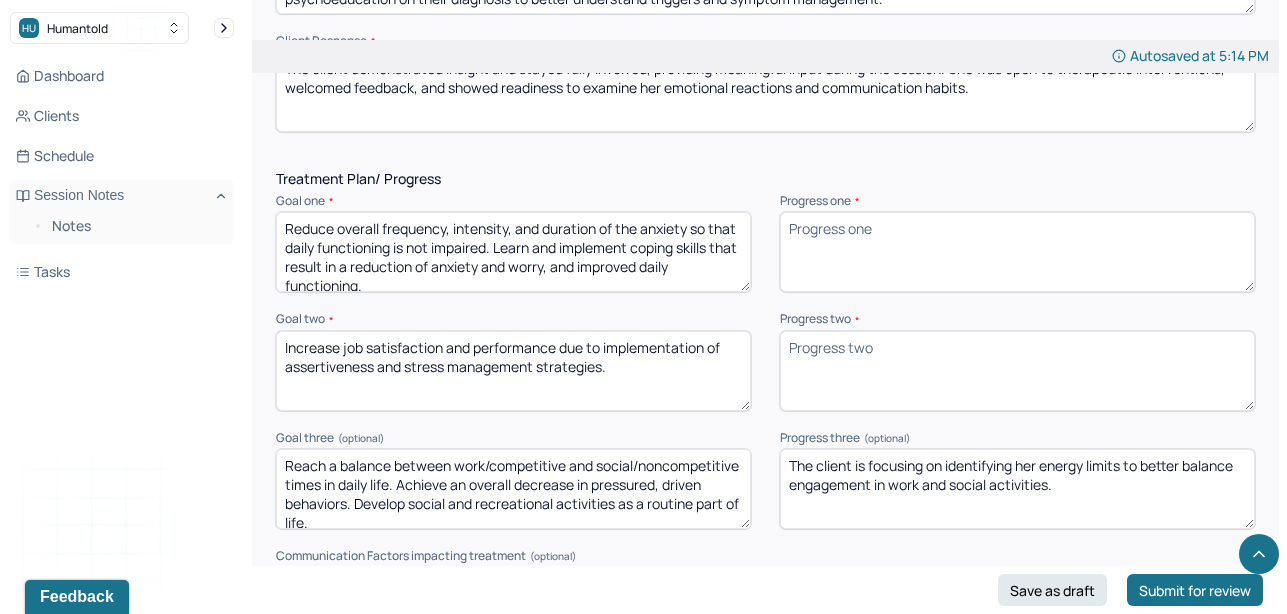 type 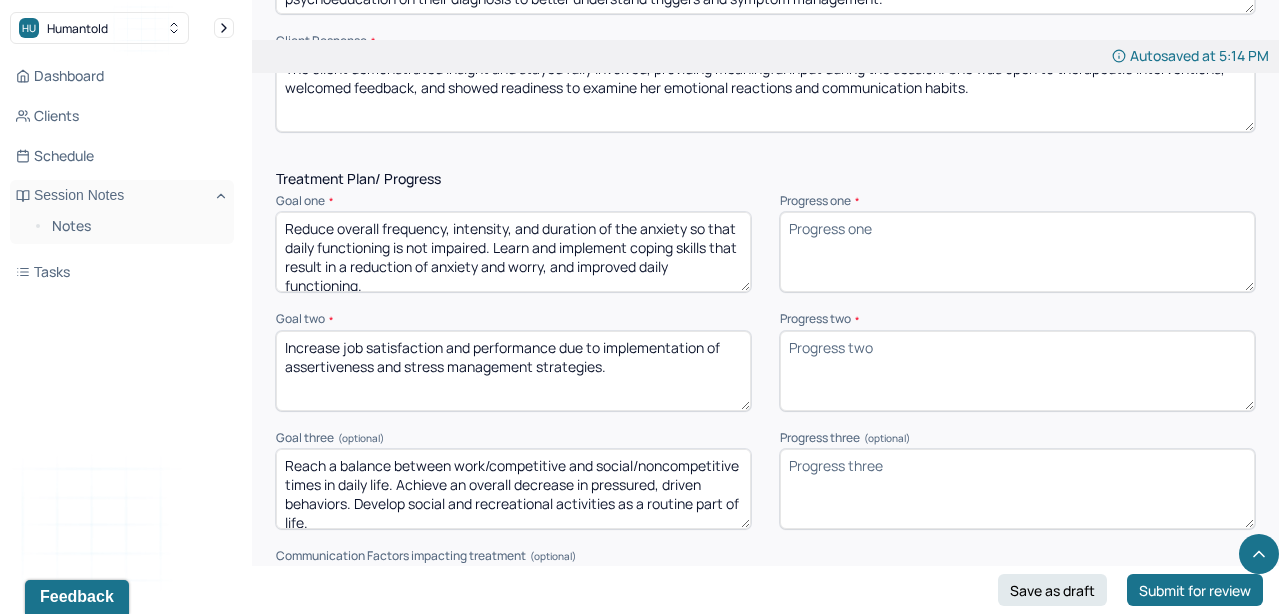scroll, scrollTop: 3027, scrollLeft: 0, axis: vertical 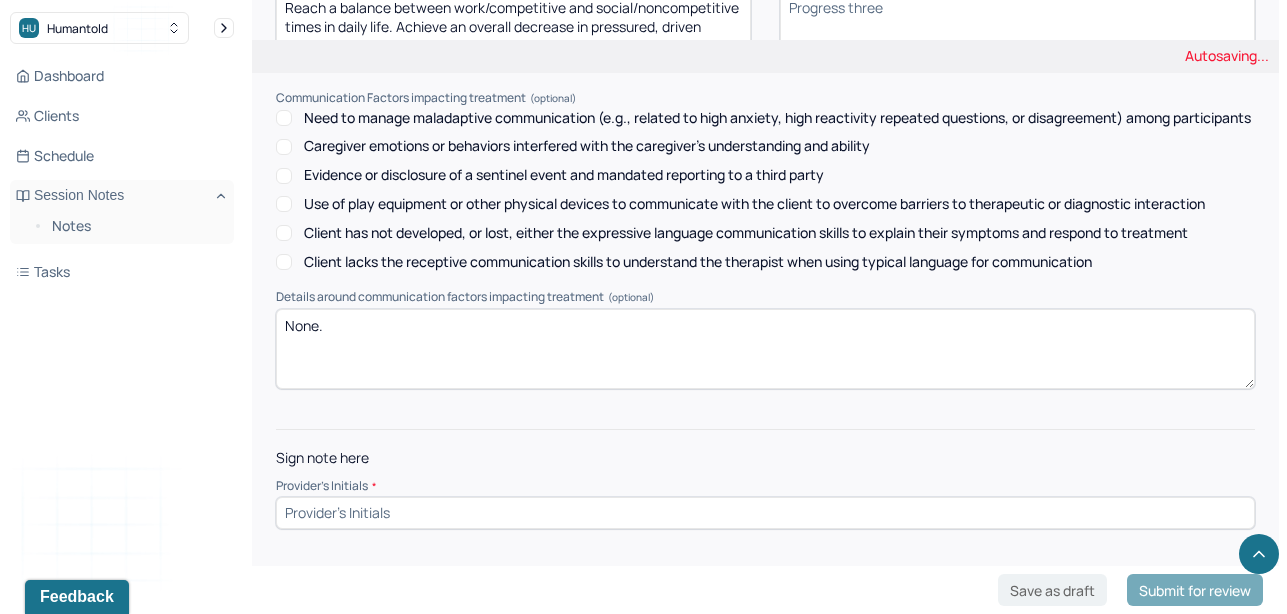 type 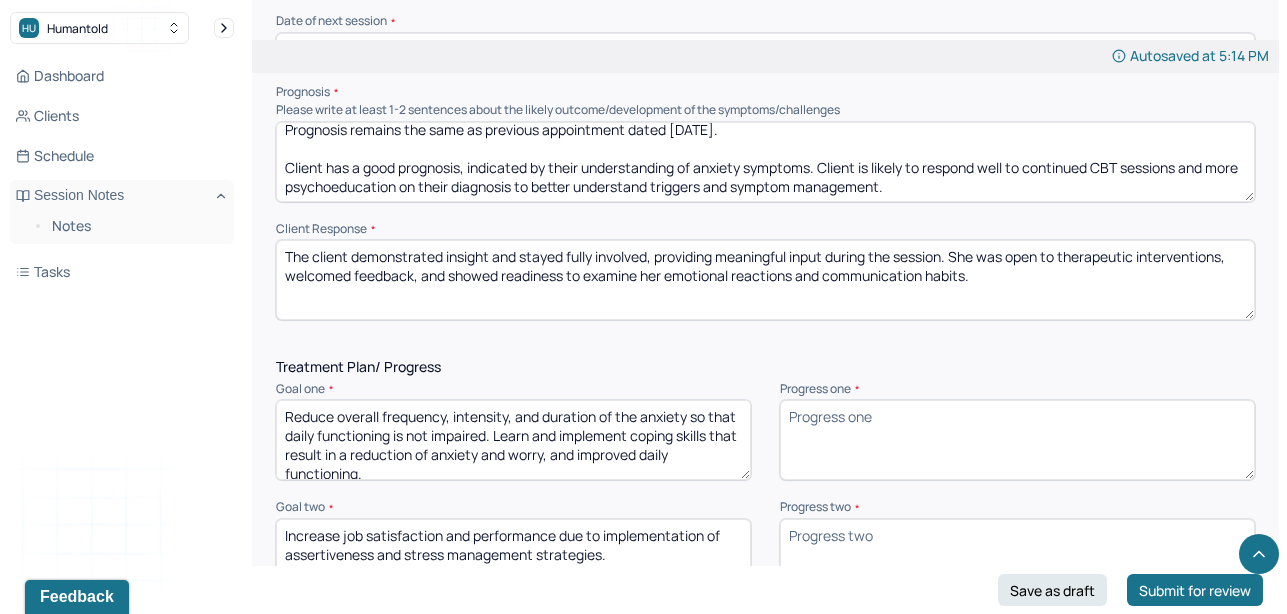 scroll, scrollTop: 2351, scrollLeft: 0, axis: vertical 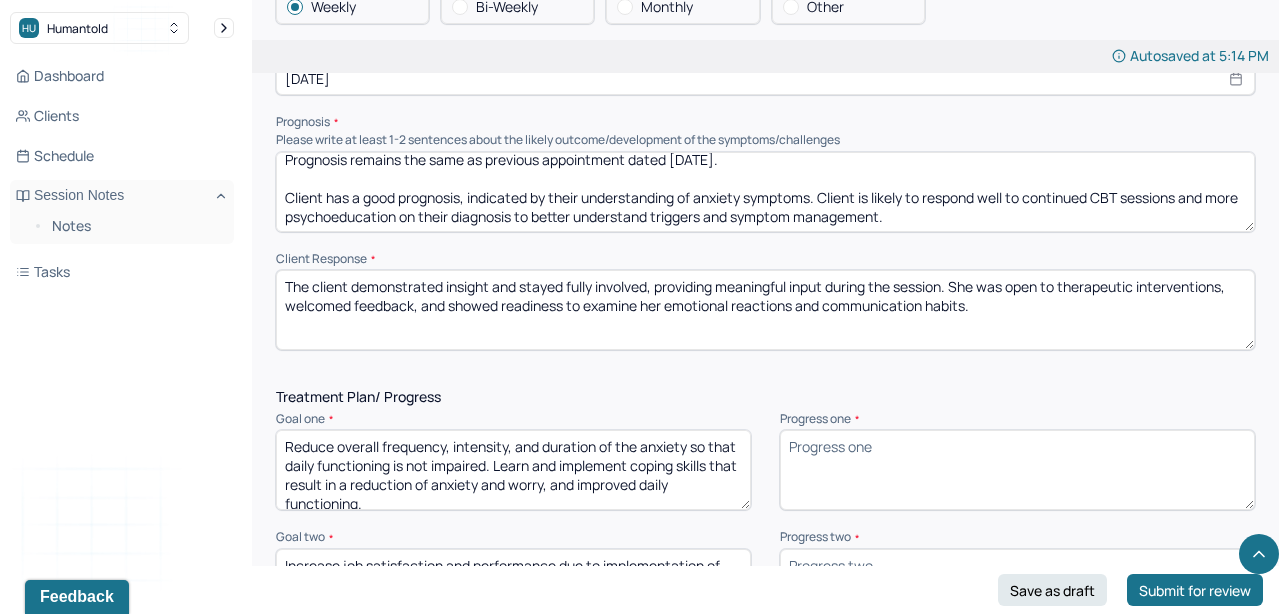 type on "ALK" 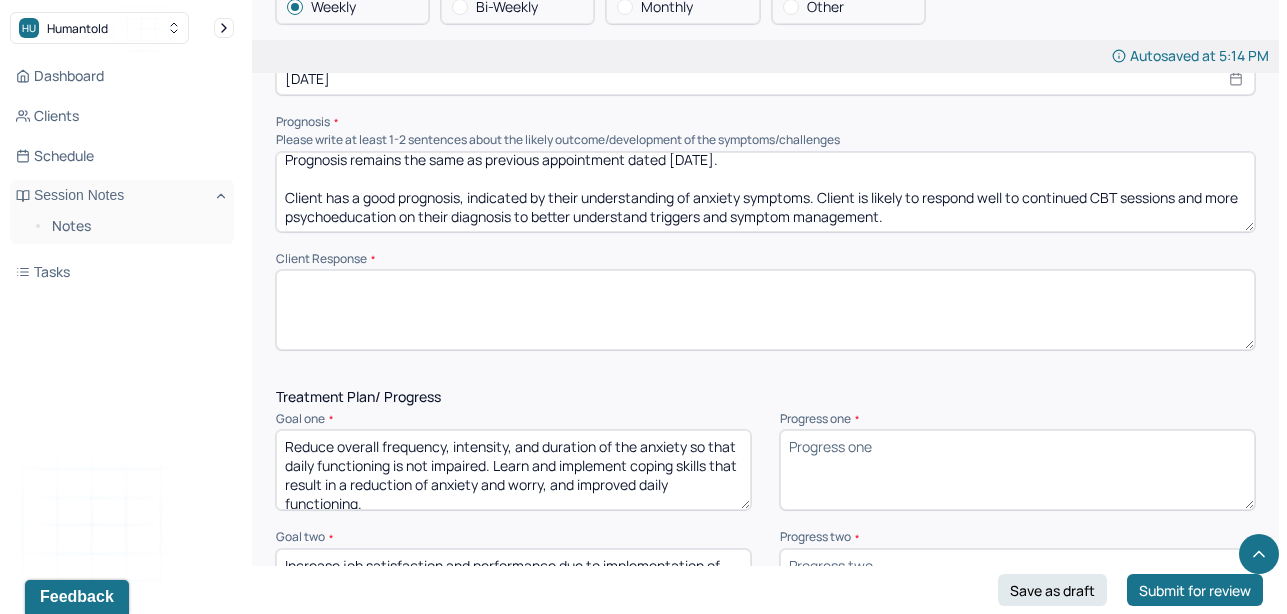 paste on "The client exhibited strong insight and remained fully engaged throughout the session, offering valuable contributions. She responded openly to therapeutic interventions, welcomed feedback, and actively reflected on her emotional responses and communication patterns. Throughout the session, the client demonstrated thoughtful processing and a genuine willingness to implement suggested strategies." 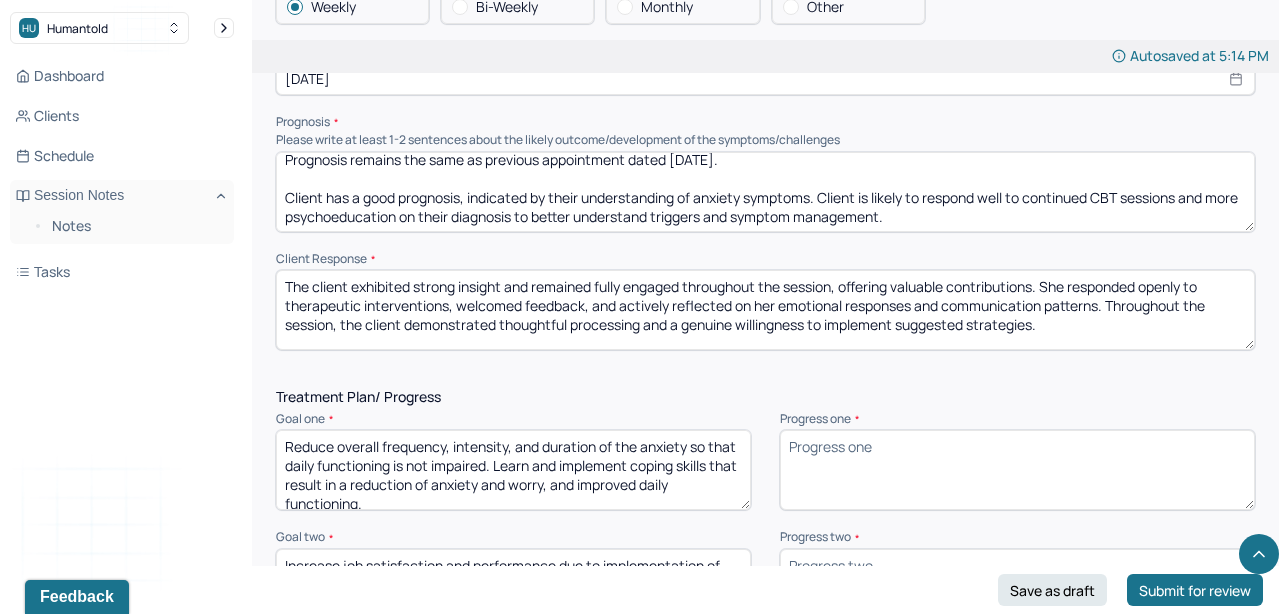 type on "The client exhibited strong insight and remained fully engaged throughout the session, offering valuable contributions. She responded openly to therapeutic interventions, welcomed feedback, and actively reflected on her emotional responses and communication patterns. Throughout the session, the client demonstrated thoughtful processing and a genuine willingness to implement suggested strategies." 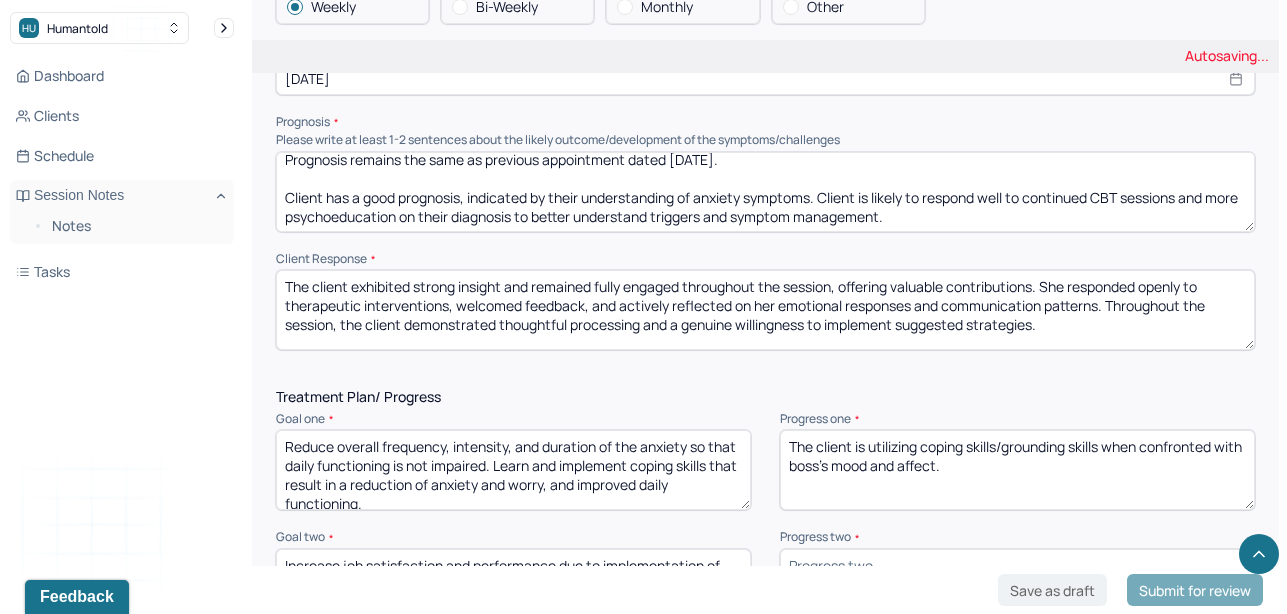 drag, startPoint x: 1082, startPoint y: 469, endPoint x: 728, endPoint y: 403, distance: 360.09998 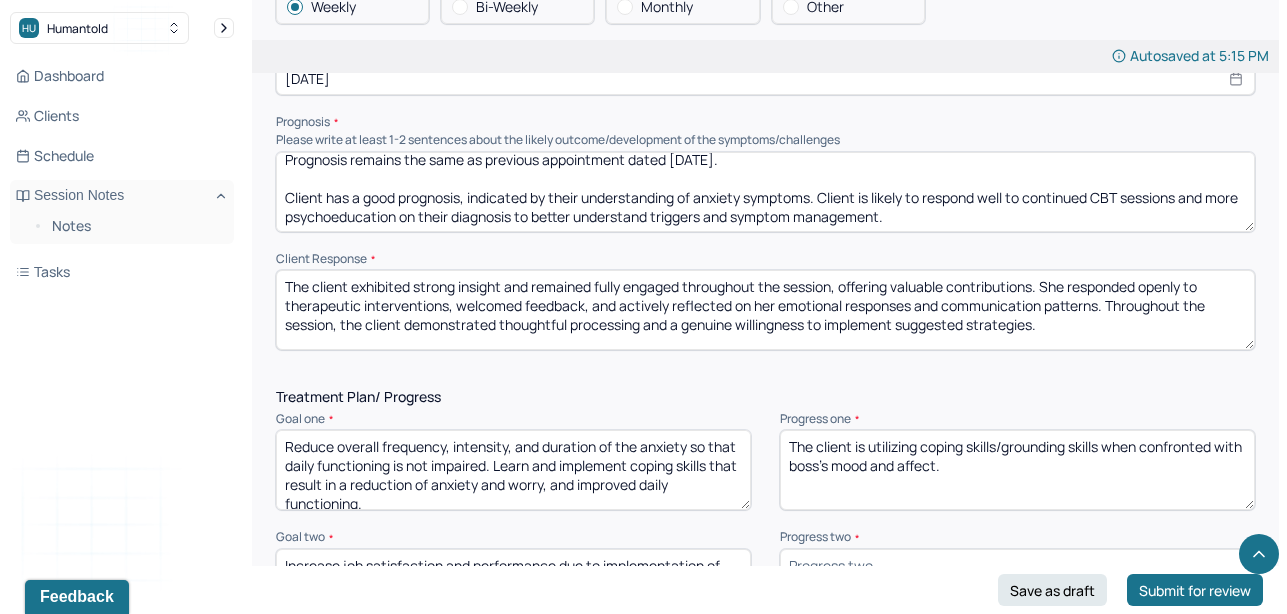 type on "The client is utilizing coping skills/grounding skills when confronted with boss's mood and affect." 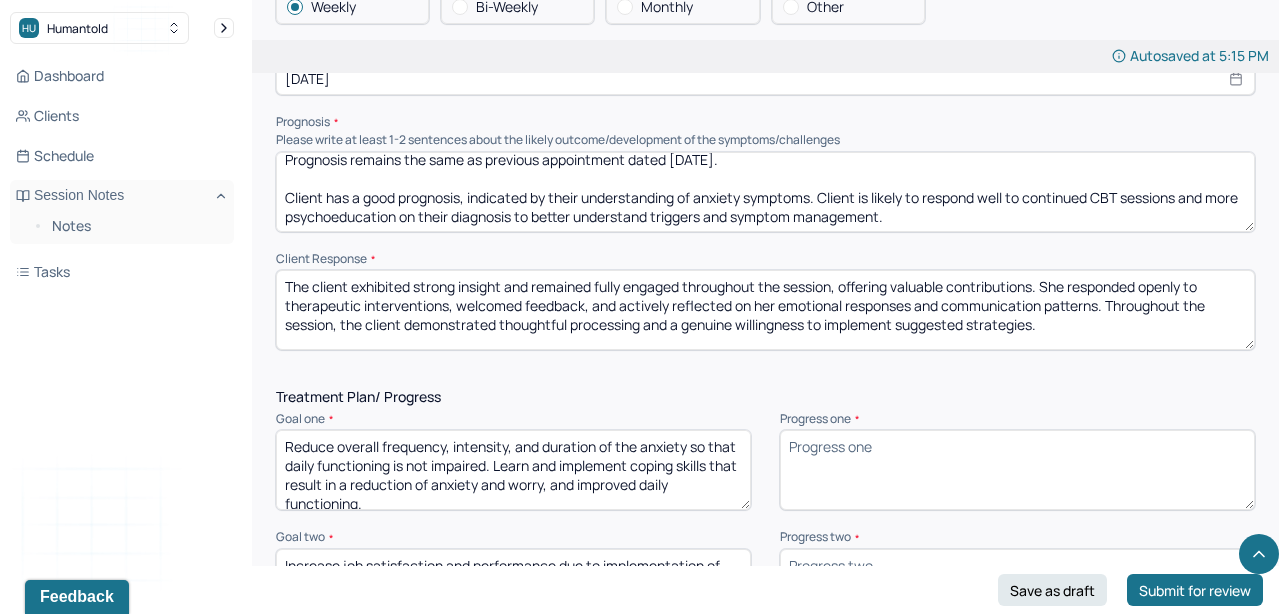 paste on "The client is actively employing coping and grounding techniques when faced with her boss’s fluctuating mood and affect." 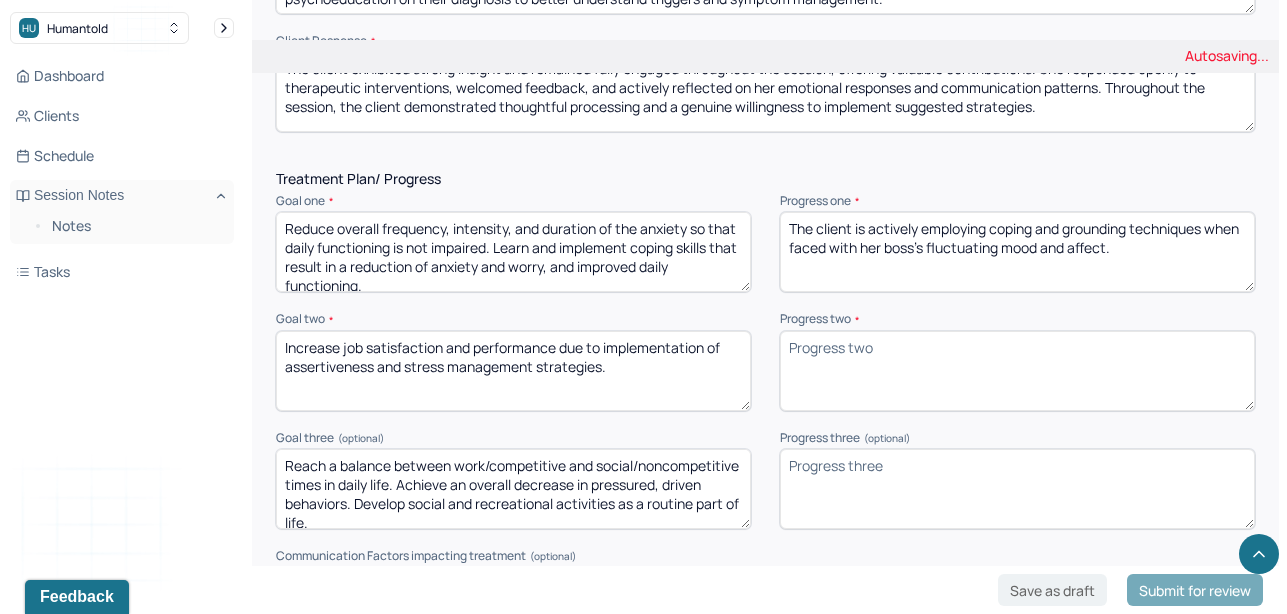 scroll, scrollTop: 2606, scrollLeft: 0, axis: vertical 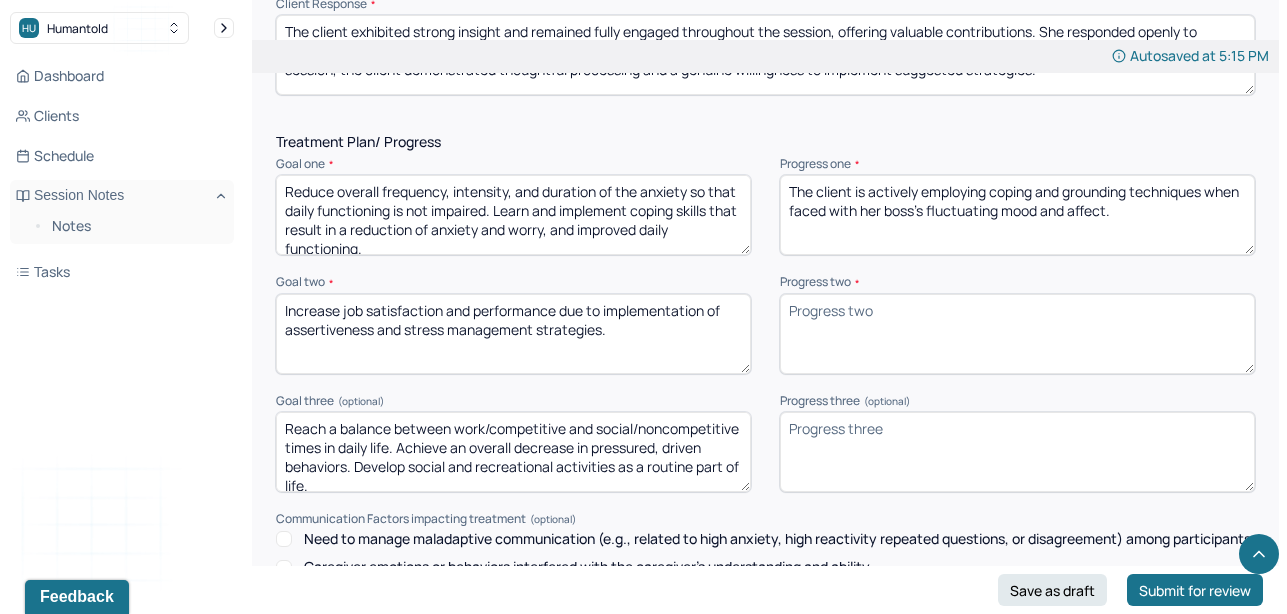 type on "The client is actively employing coping and grounding techniques when faced with her boss’s fluctuating mood and affect." 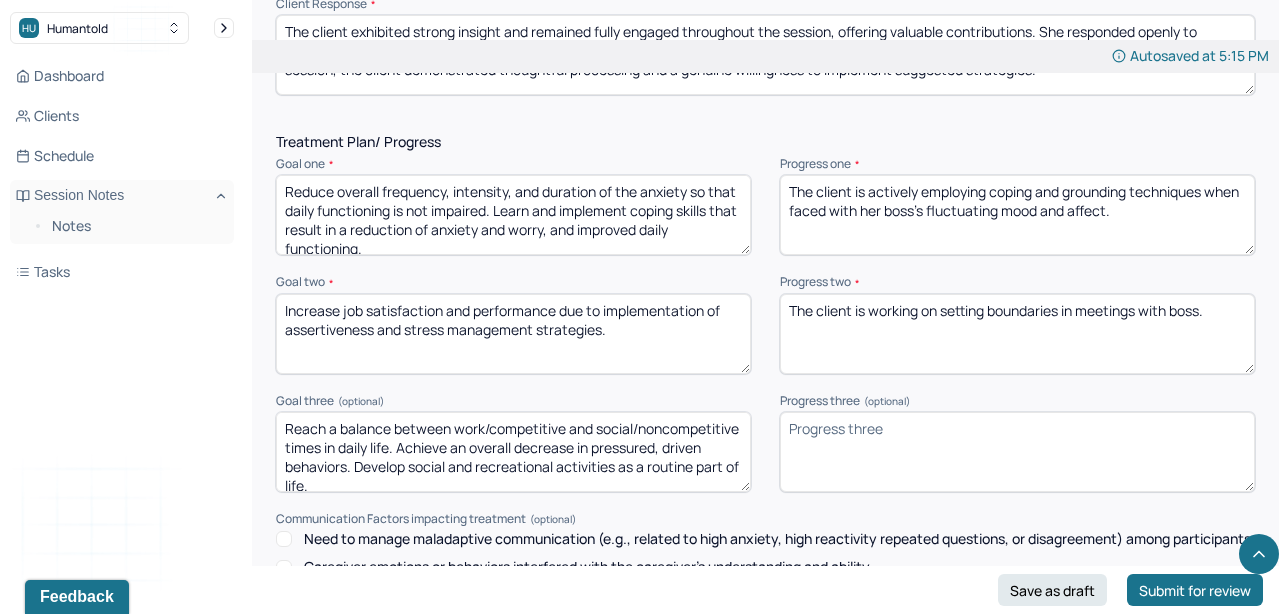 type on "The client is working on setting boundaries in meetings with boss." 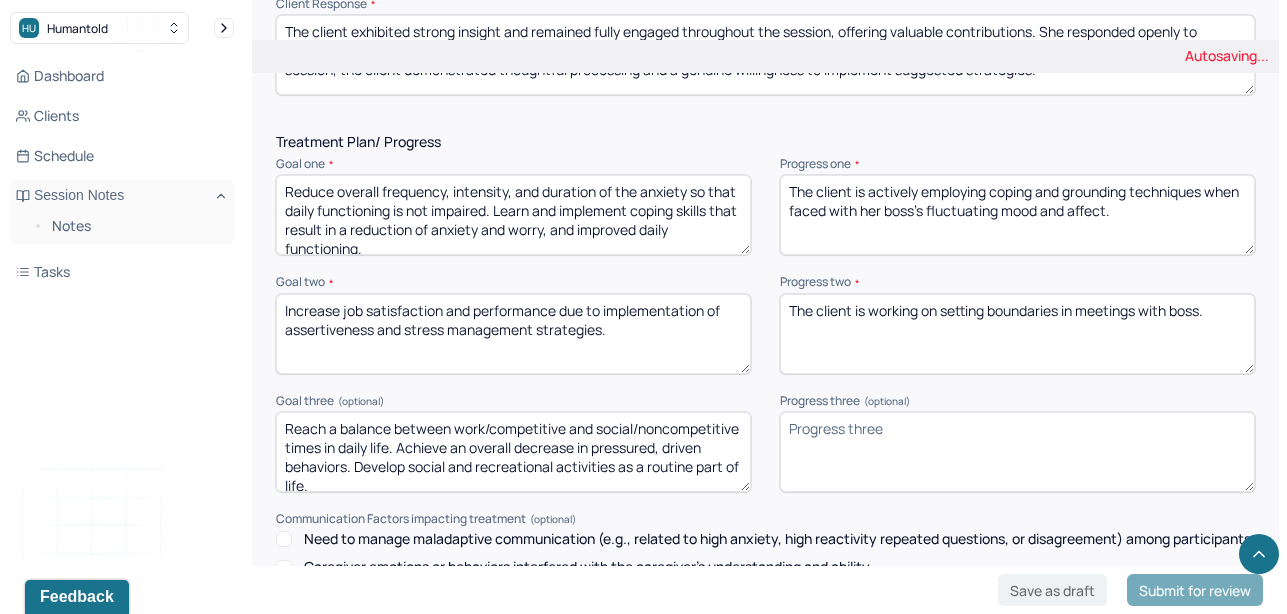 drag, startPoint x: 1255, startPoint y: 311, endPoint x: 1119, endPoint y: 294, distance: 137.05838 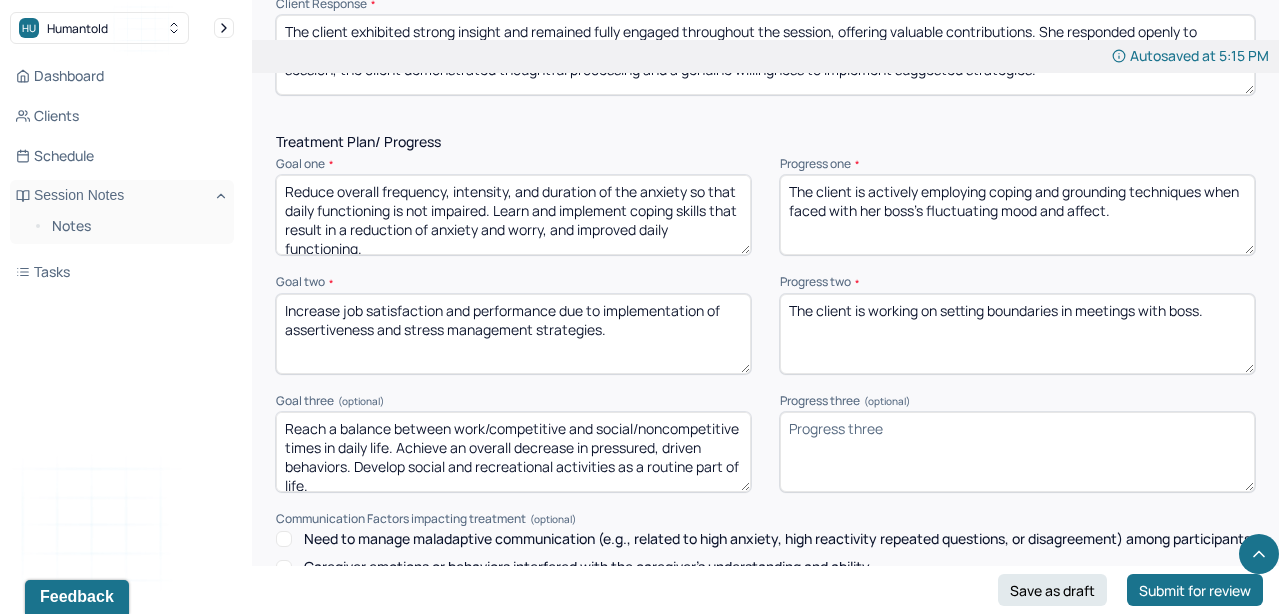 drag, startPoint x: 1209, startPoint y: 302, endPoint x: 578, endPoint y: 294, distance: 631.0507 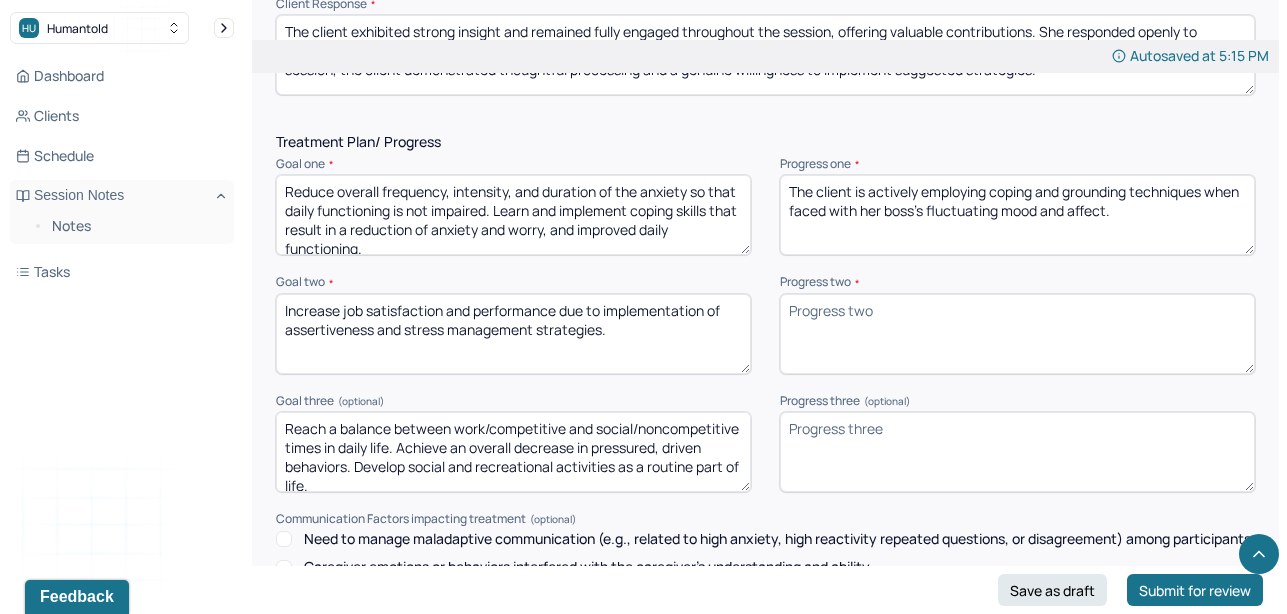 paste on "The client is actively working on establishing clear boundaries during meetings with her boss." 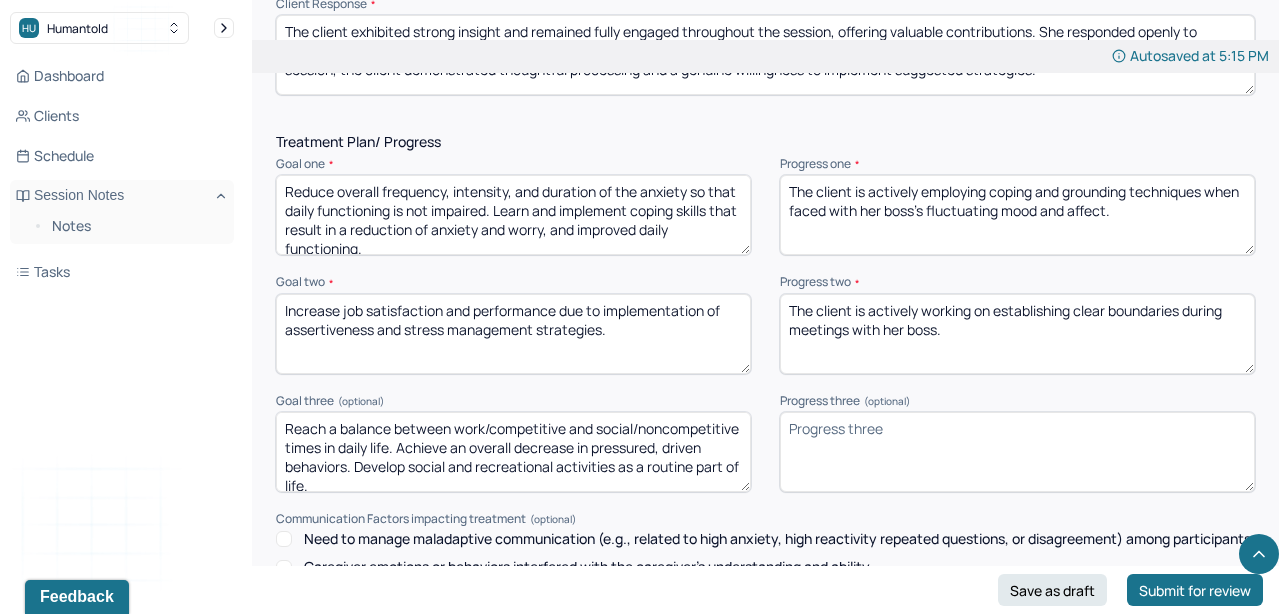 type on "The client is actively working on establishing clear boundaries during meetings with her boss." 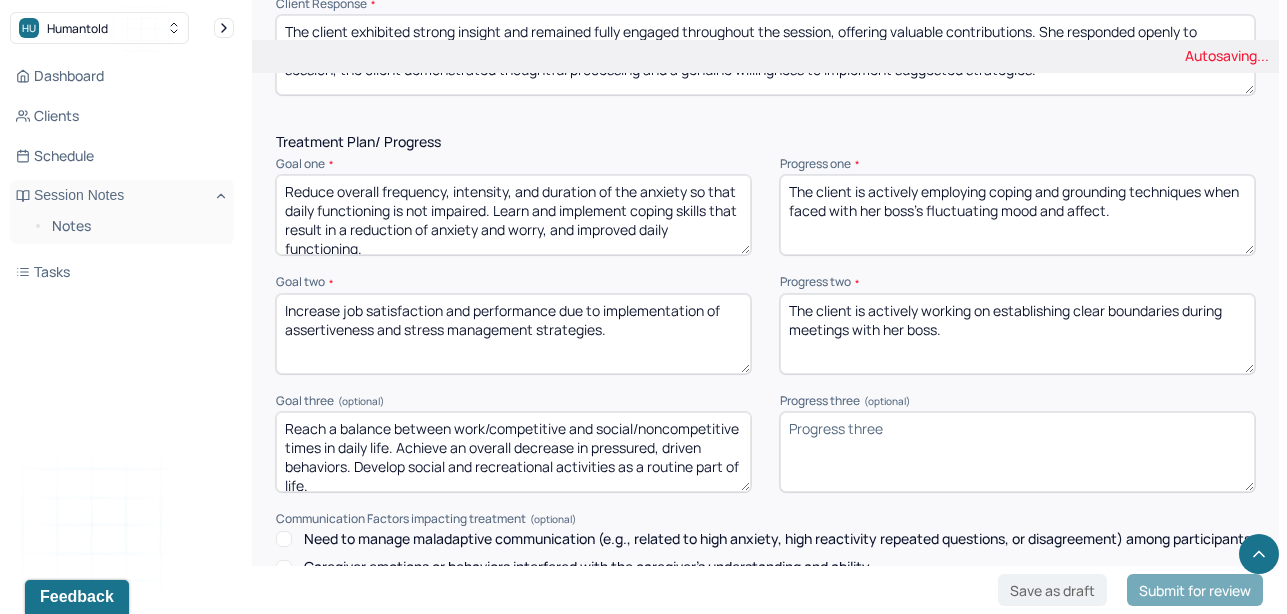 click on "Progress three (optional)" at bounding box center [1017, 452] 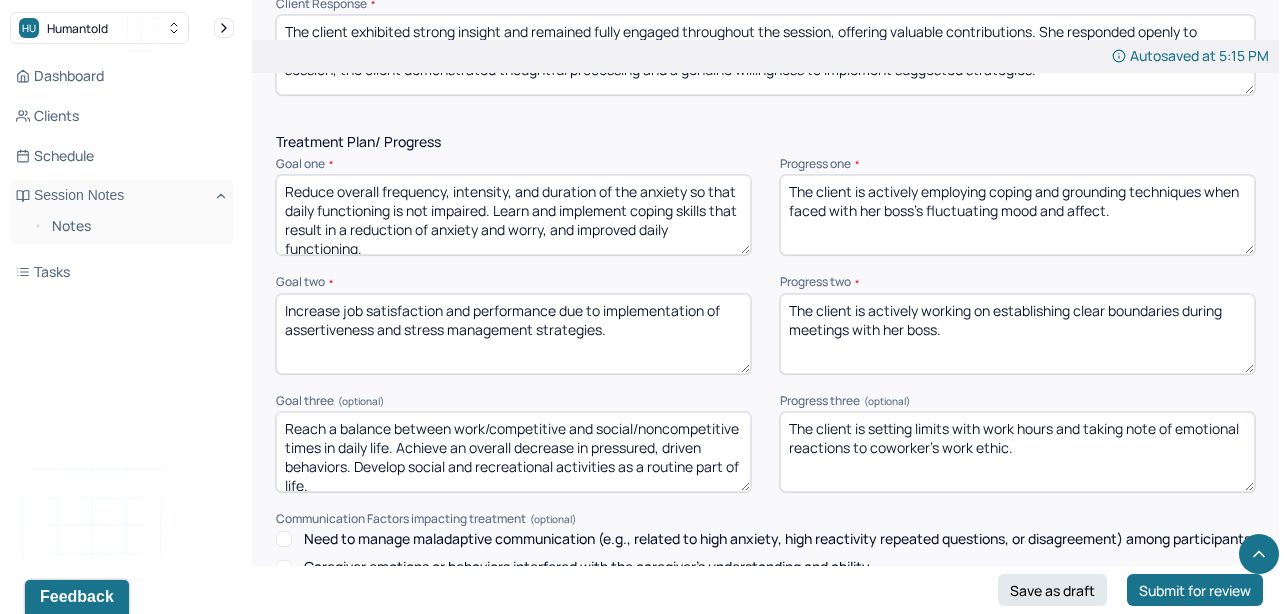 drag, startPoint x: 1161, startPoint y: 445, endPoint x: 612, endPoint y: 354, distance: 556.4908 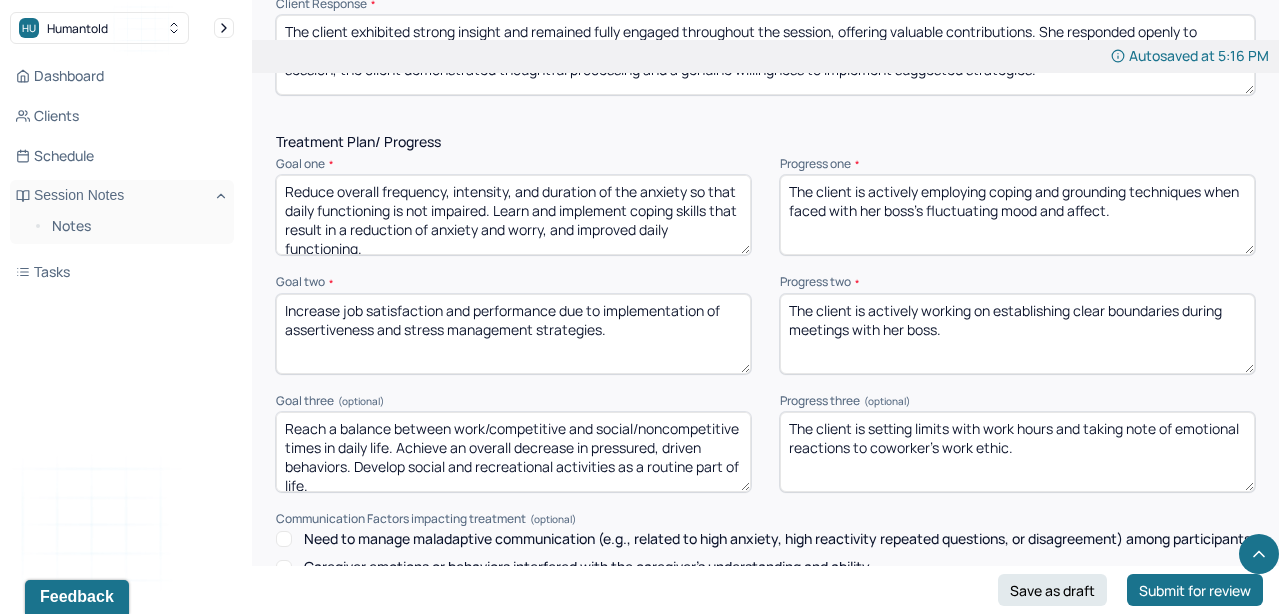 type on "The client is setting limits with work hours and taking note of emotional reactions to coworker's work ethic." 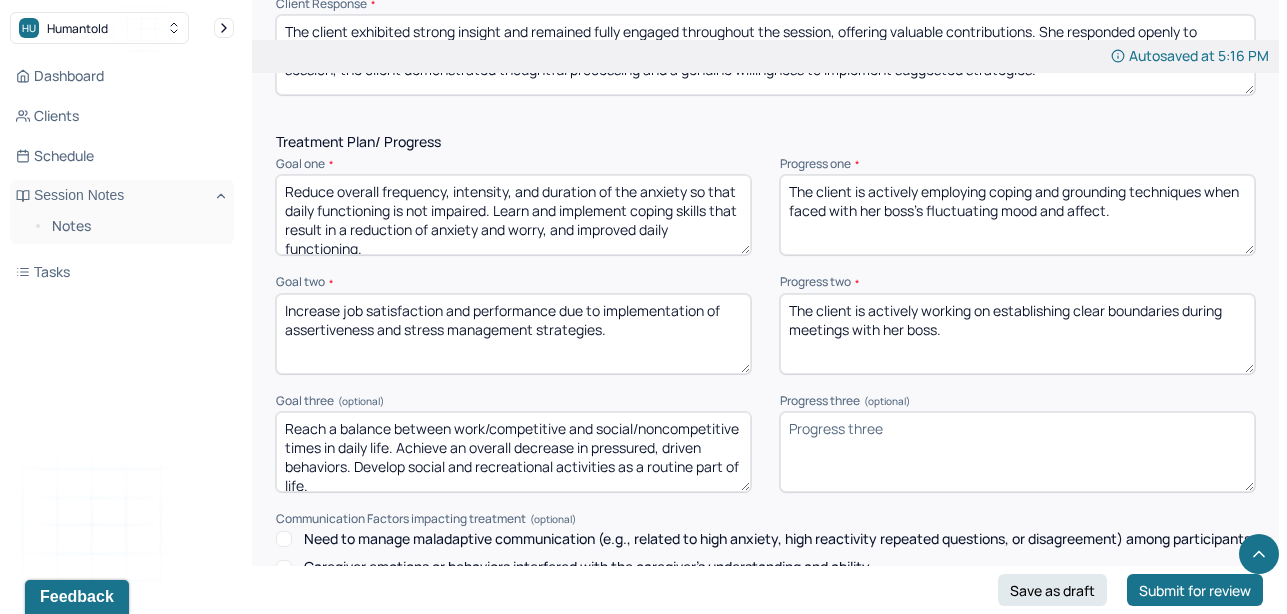 paste on "The client is setting boundaries around her work hours and becoming more aware of her emotional responses to a [NAME]'s work ethic." 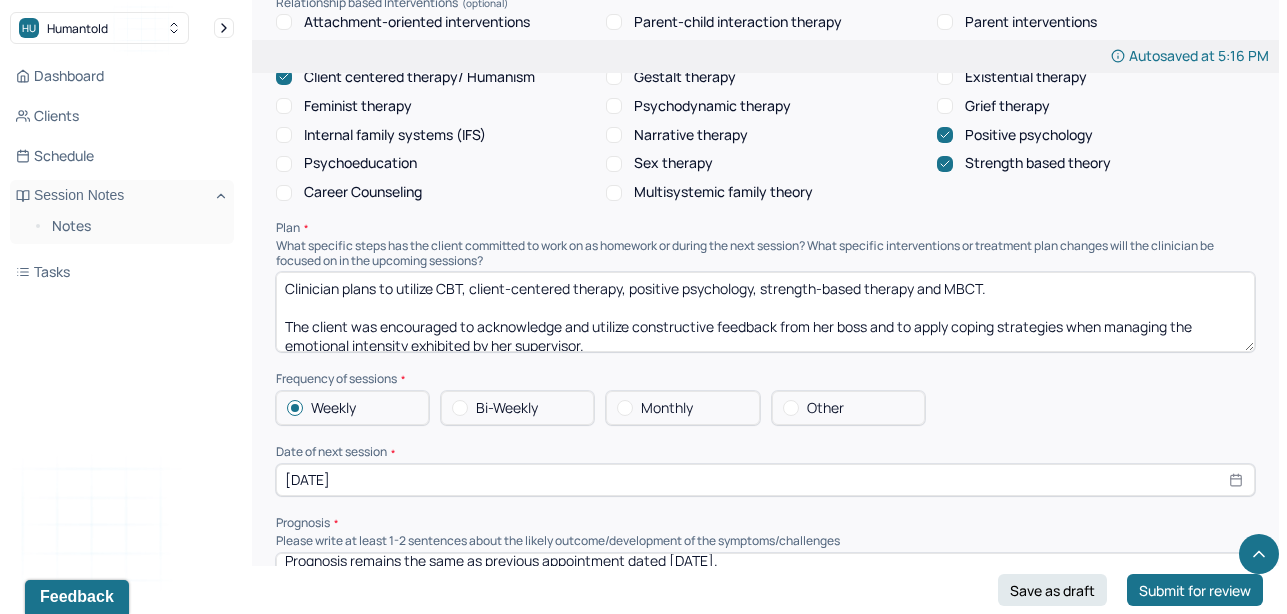 scroll, scrollTop: 1933, scrollLeft: 0, axis: vertical 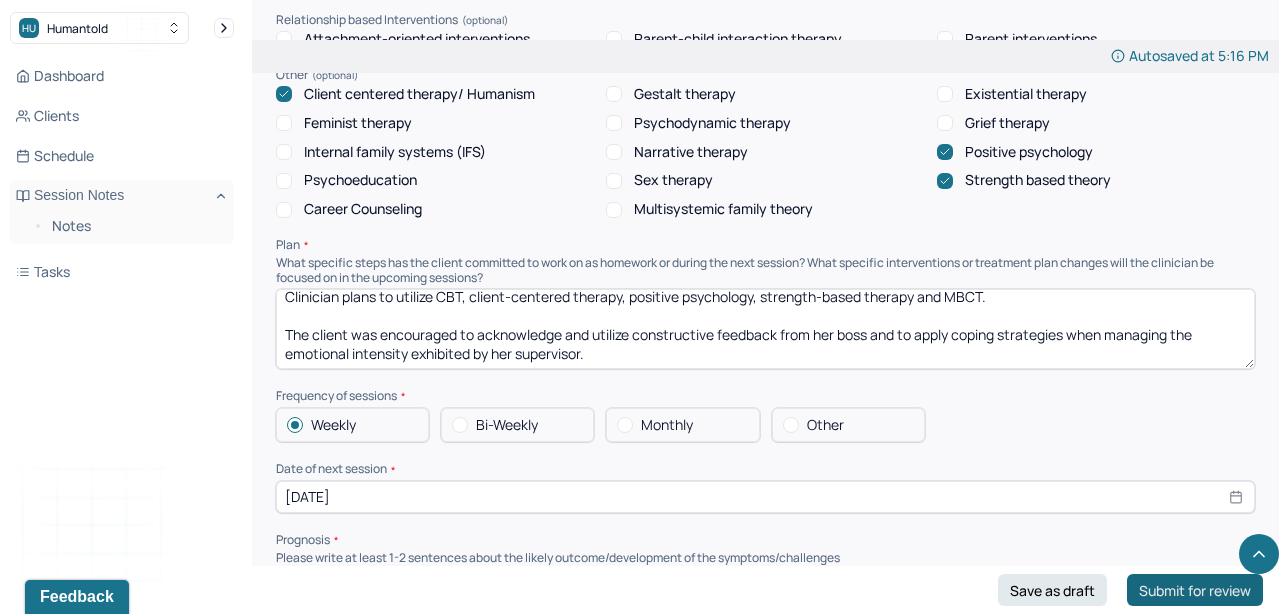 type on "The client is setting boundaries around her work hours and becoming more aware of her emotional responses to a [NAME]'s work ethic." 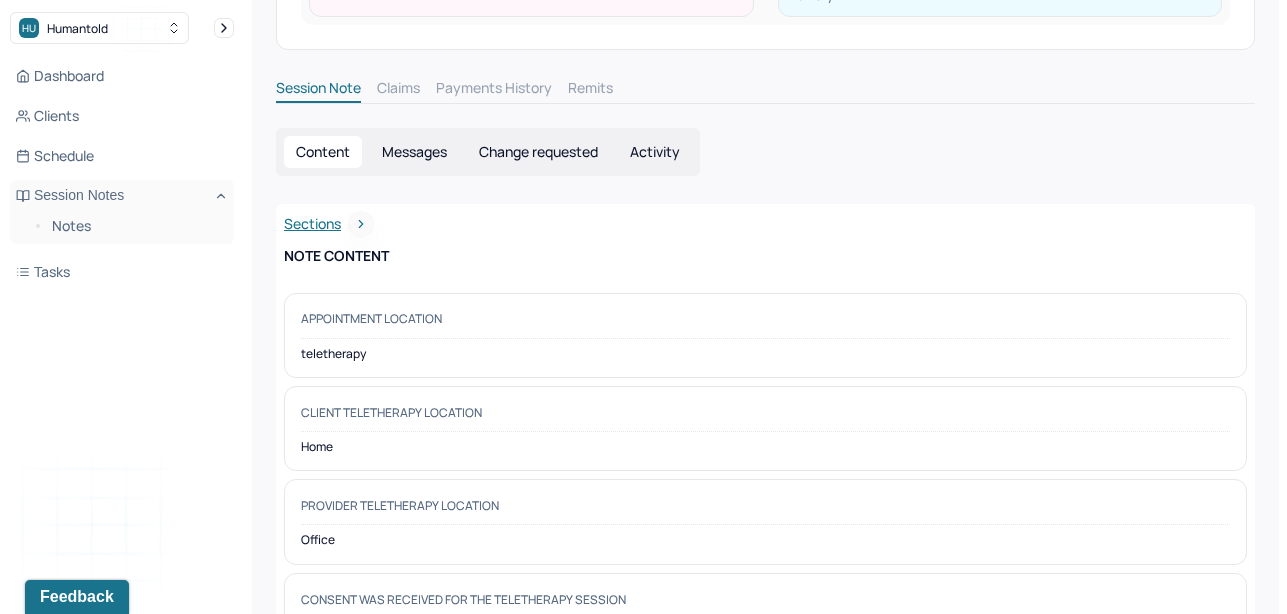scroll, scrollTop: 0, scrollLeft: 0, axis: both 